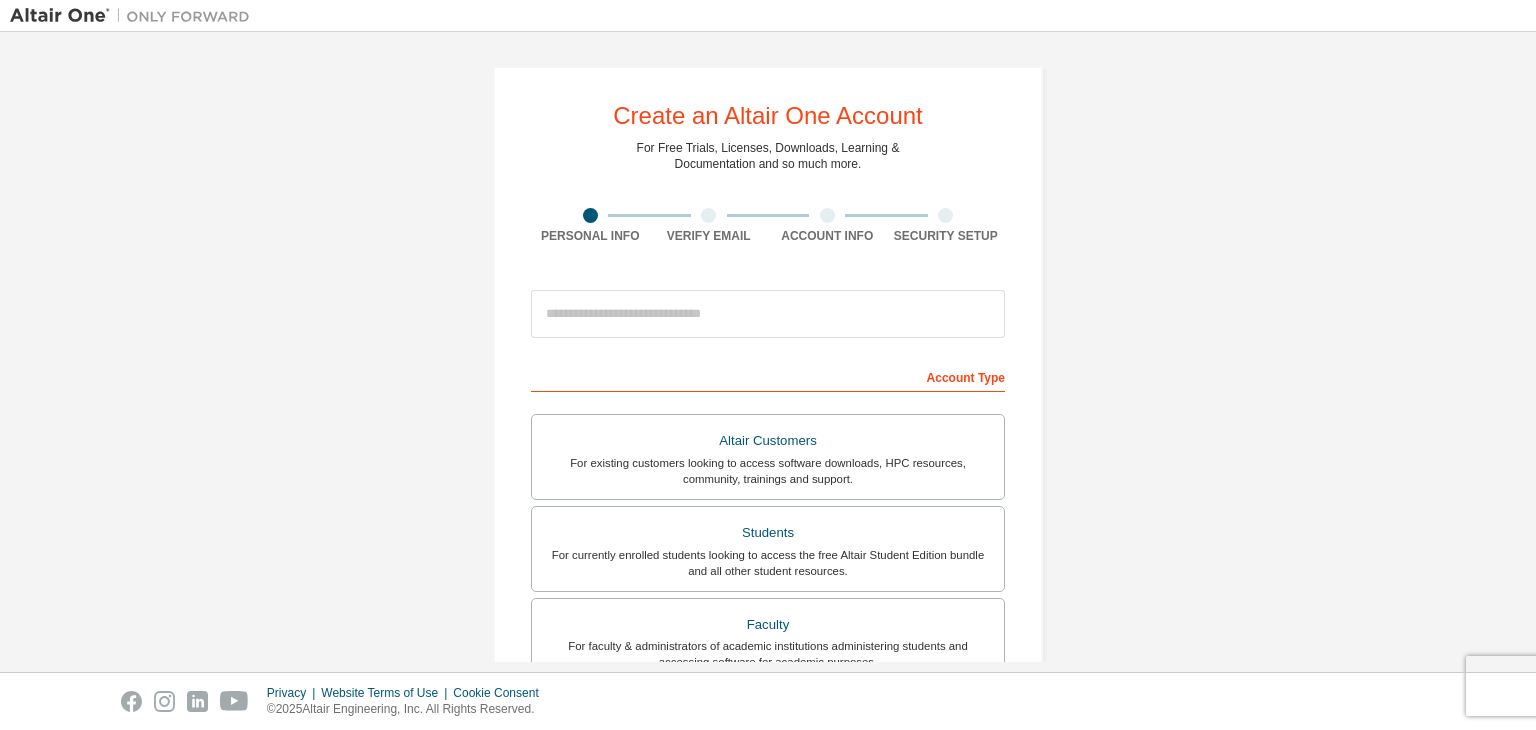 scroll, scrollTop: 0, scrollLeft: 0, axis: both 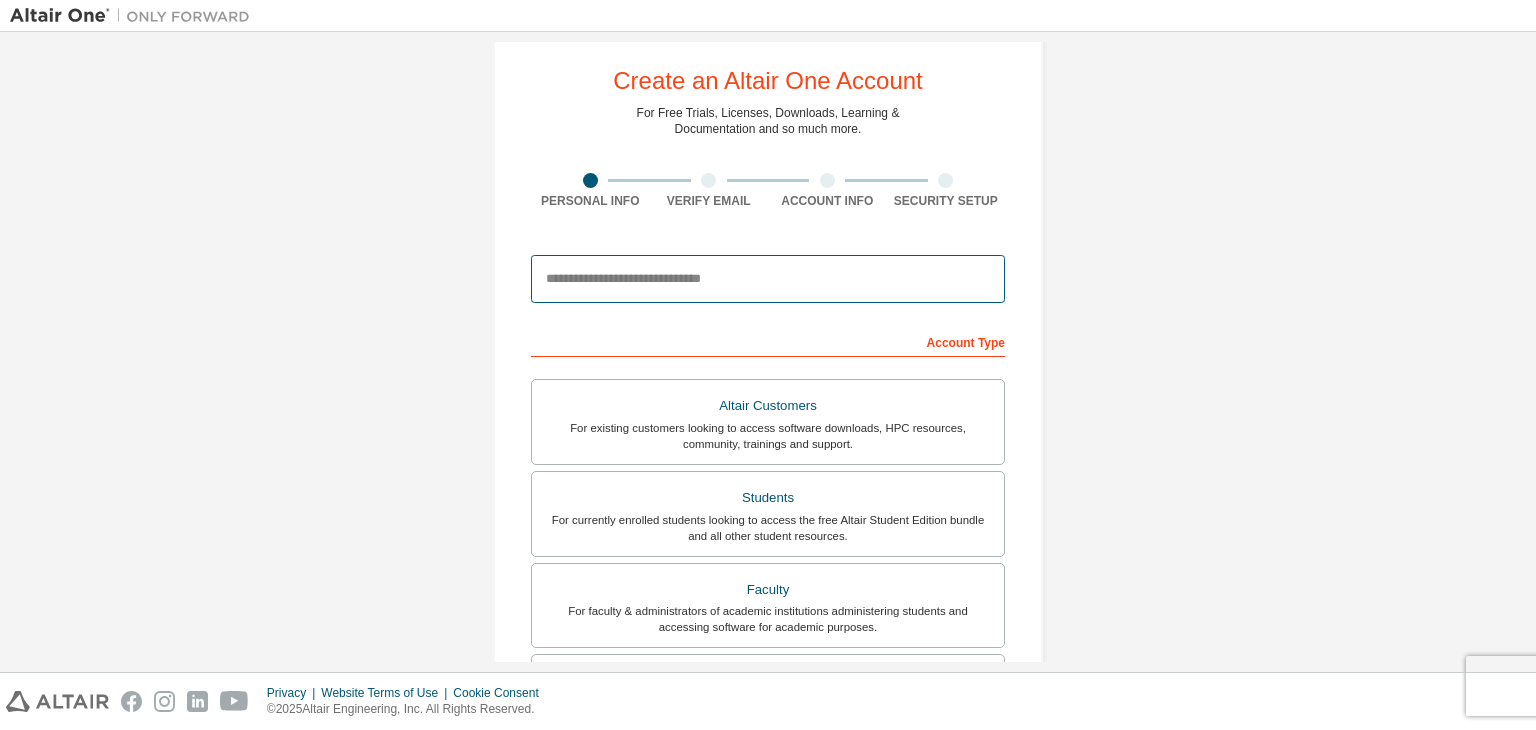 click at bounding box center (768, 279) 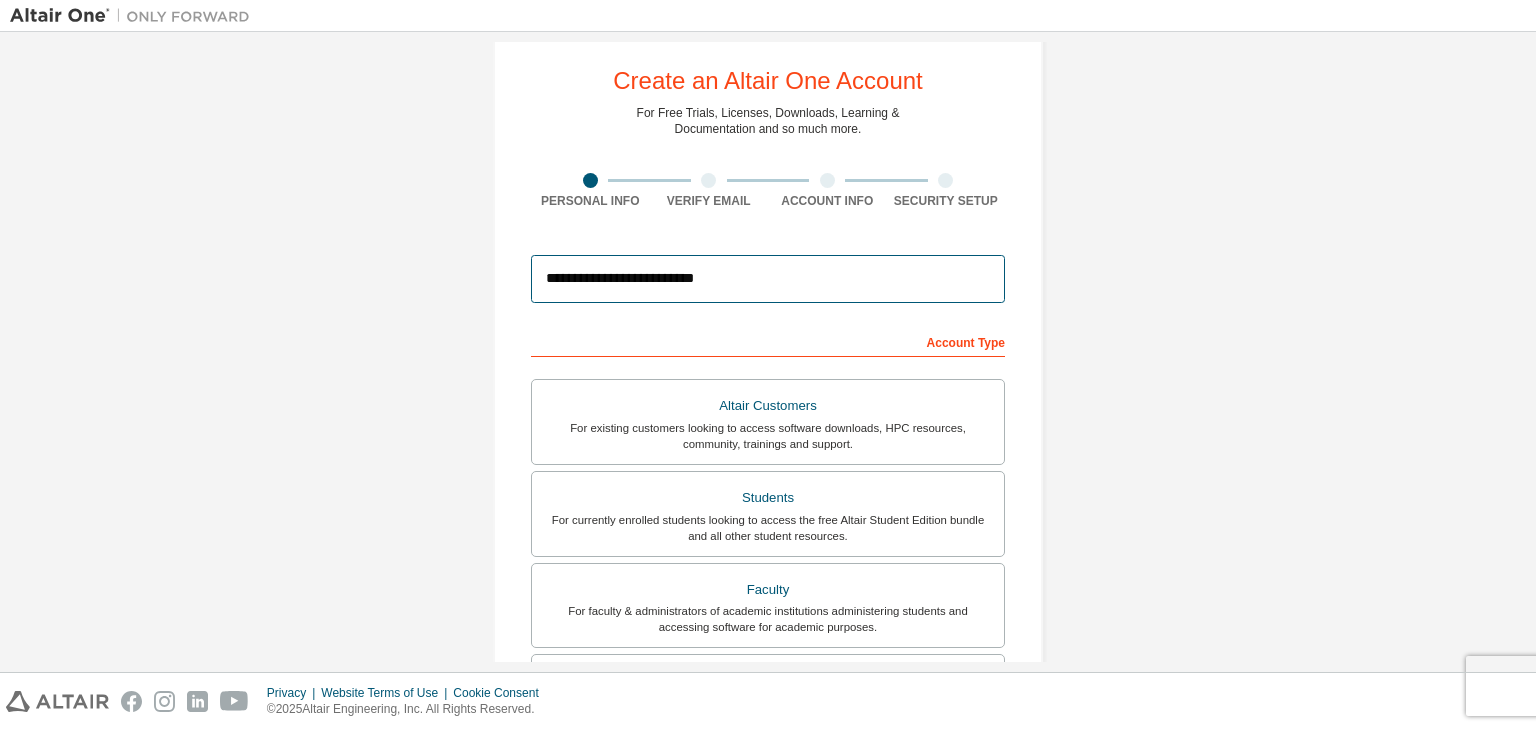 type on "****" 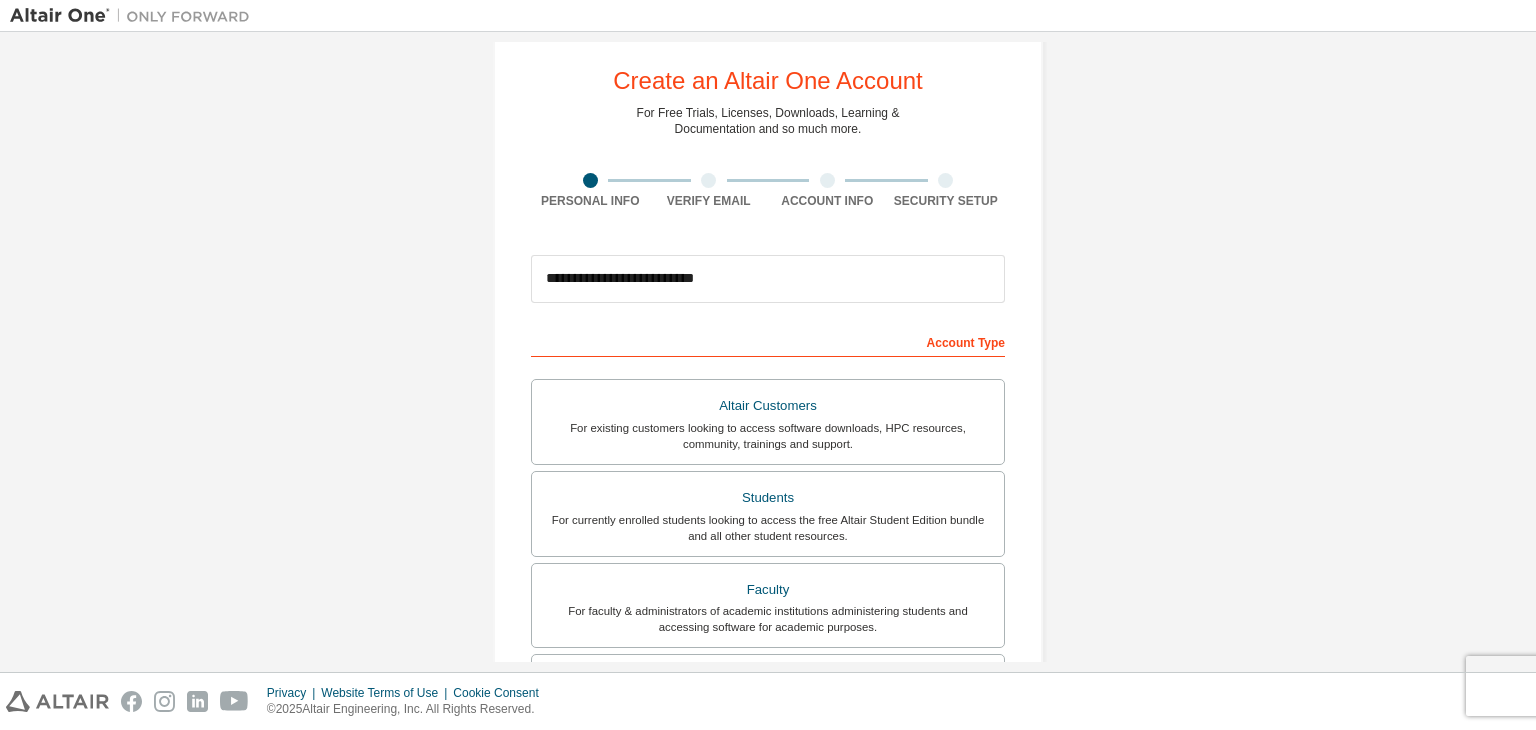type on "**********" 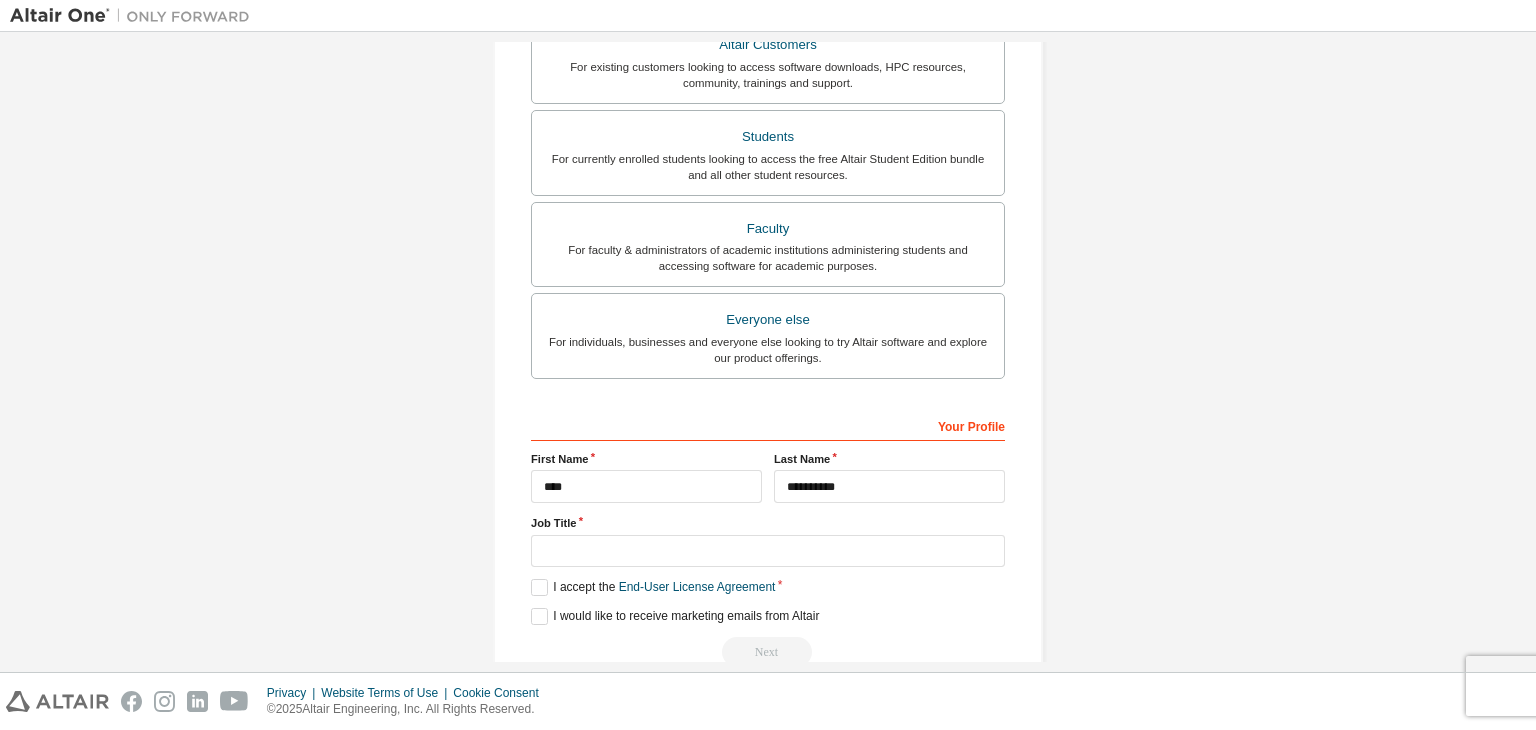 scroll, scrollTop: 435, scrollLeft: 0, axis: vertical 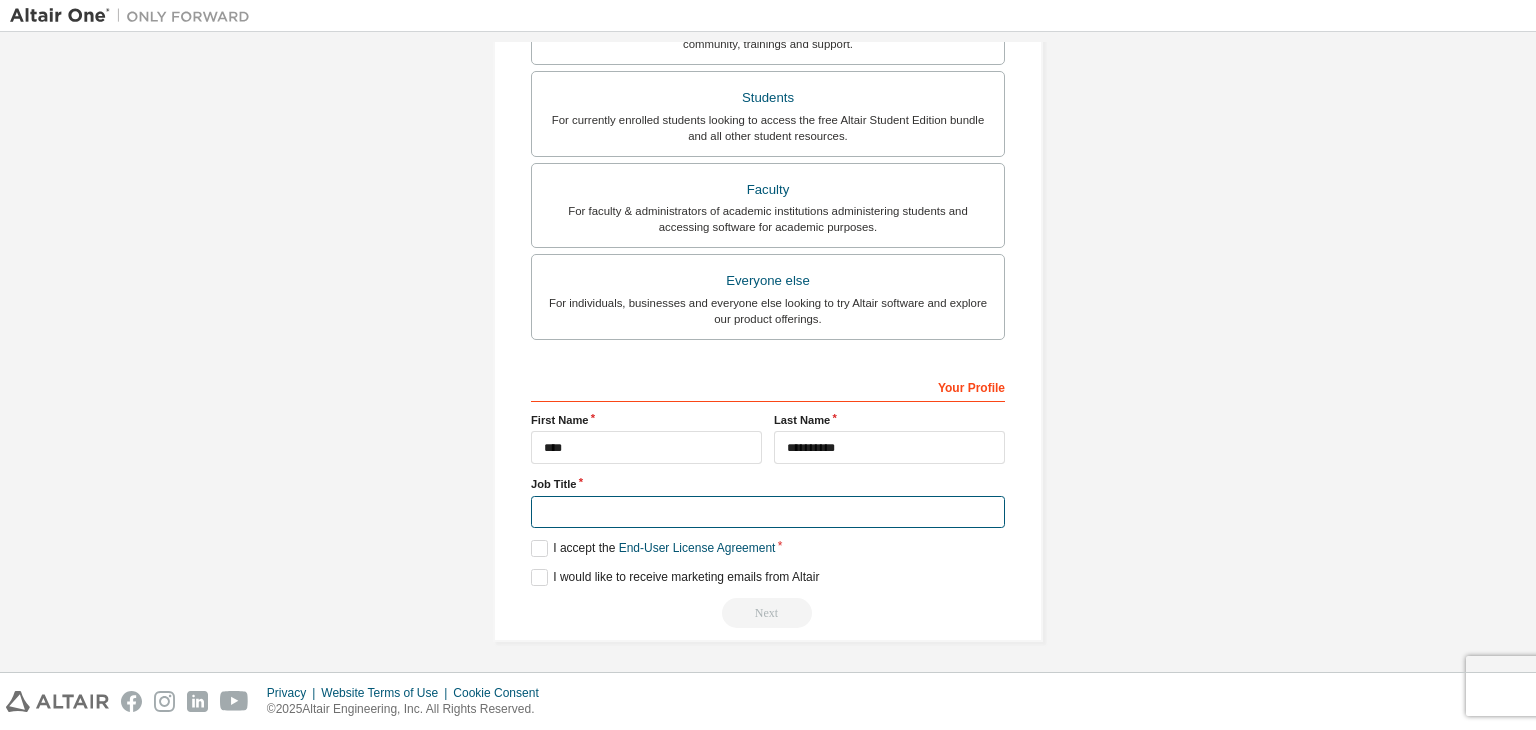 click at bounding box center (768, 512) 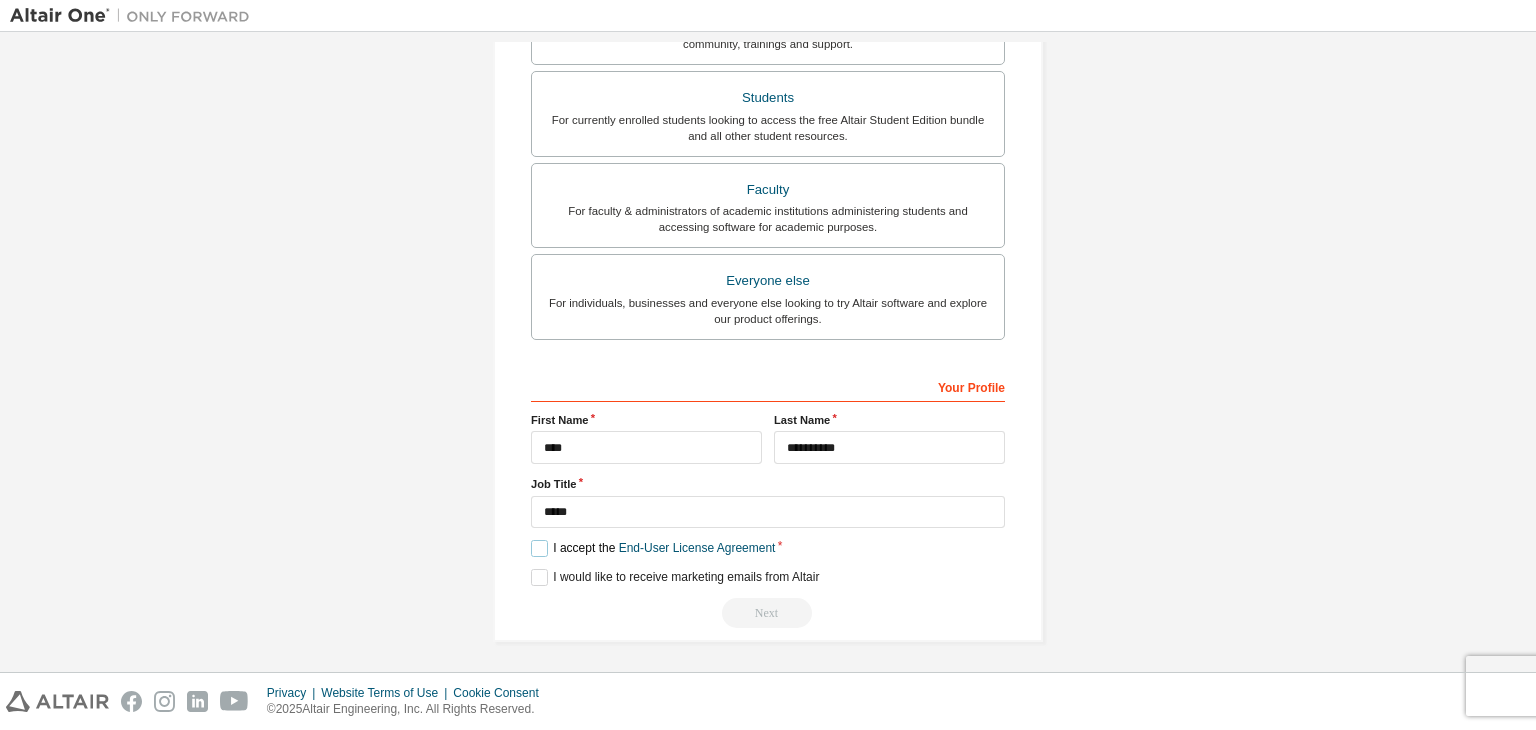 click on "I accept the    End-User License Agreement" at bounding box center (653, 548) 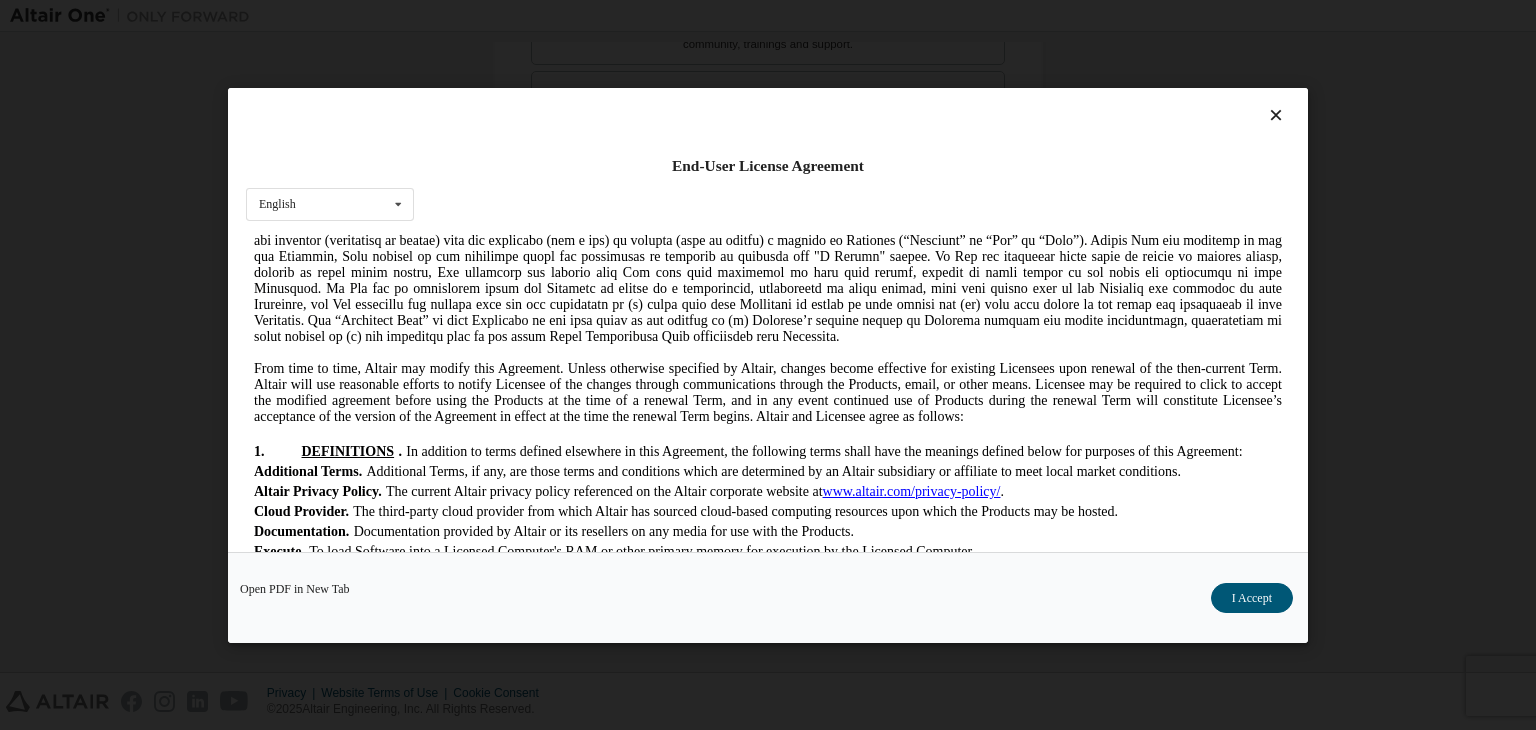 scroll, scrollTop: 400, scrollLeft: 0, axis: vertical 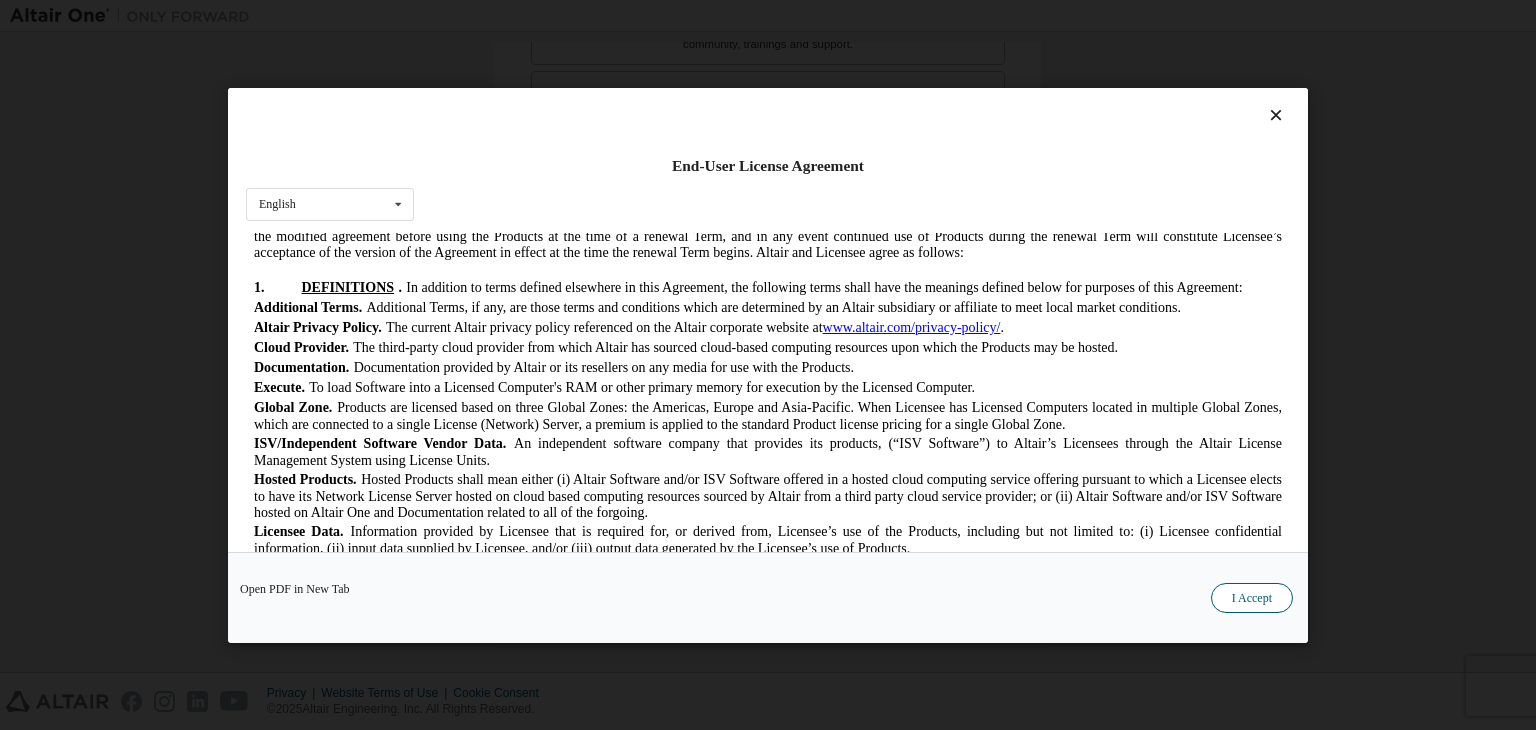click on "I Accept" at bounding box center (1252, 598) 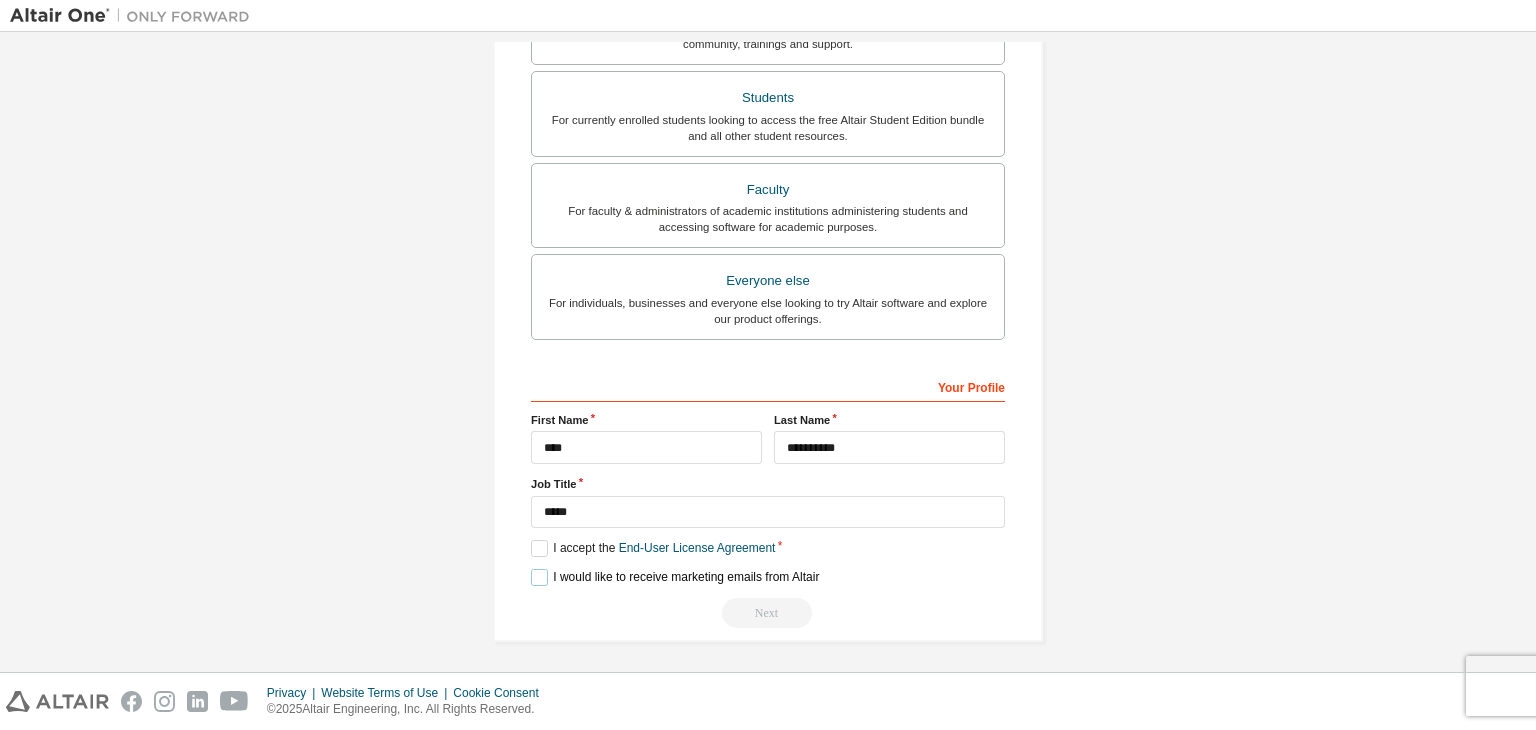 click on "I would like to receive marketing emails from Altair" at bounding box center (675, 577) 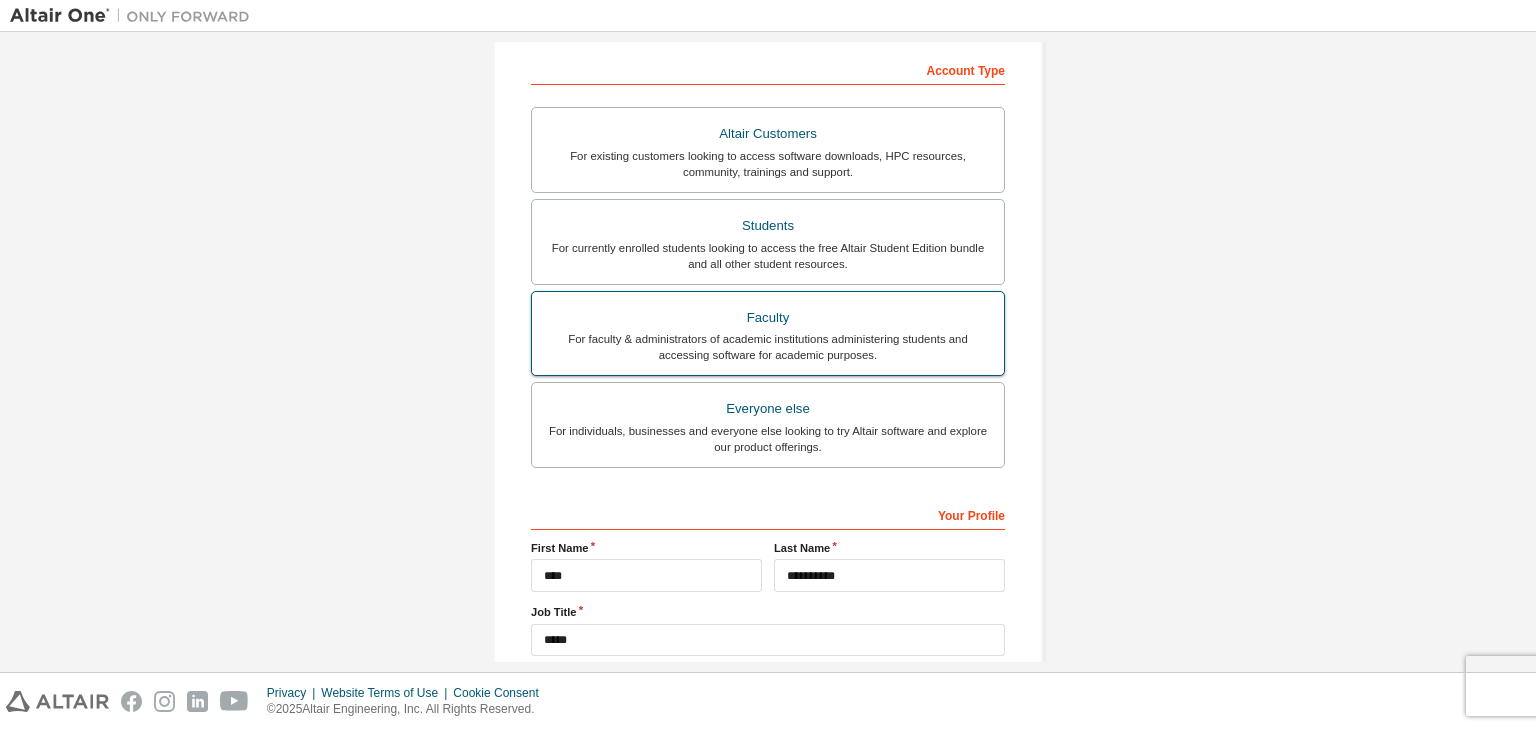 scroll, scrollTop: 300, scrollLeft: 0, axis: vertical 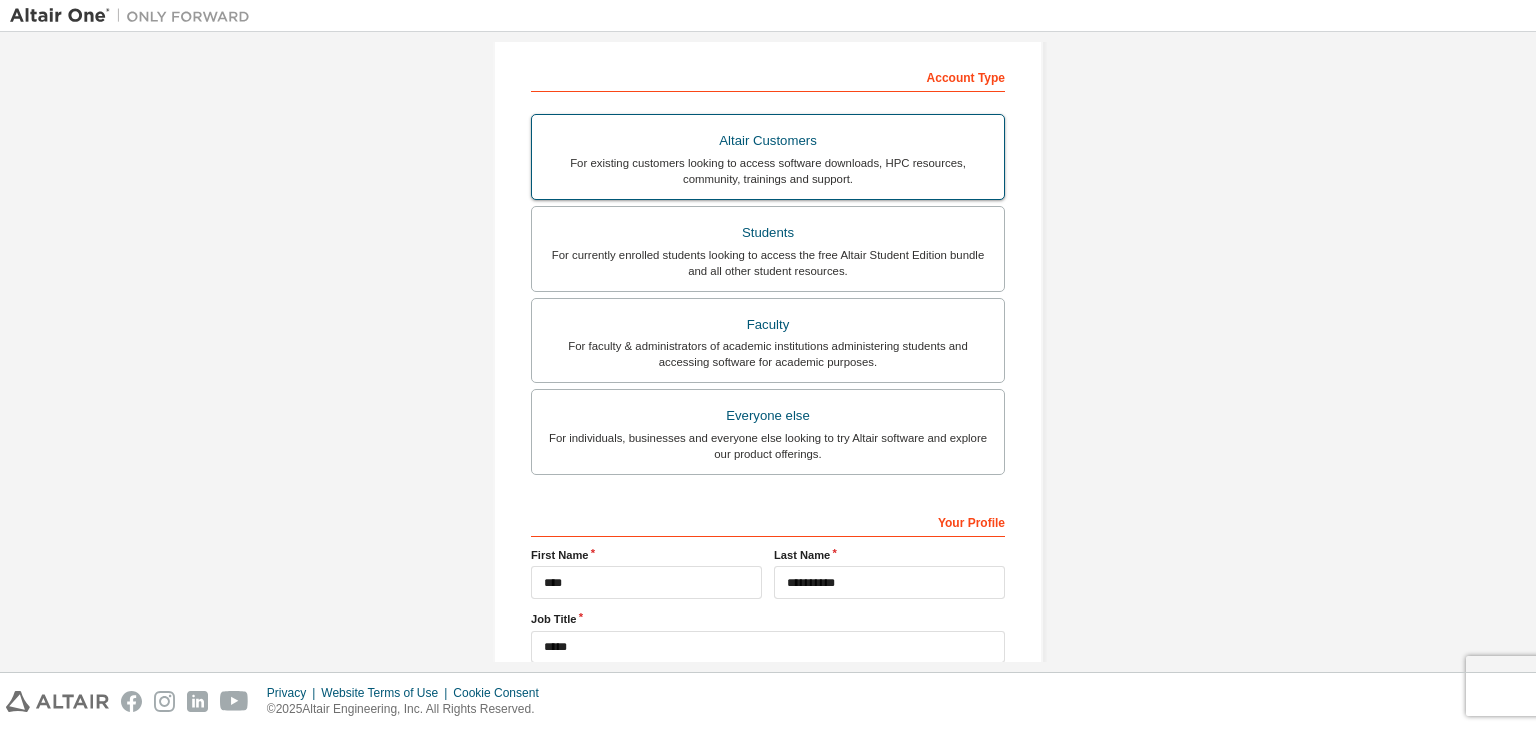 click on "For currently enrolled students looking to access the free Altair Student Edition bundle and all other student resources." at bounding box center (768, 263) 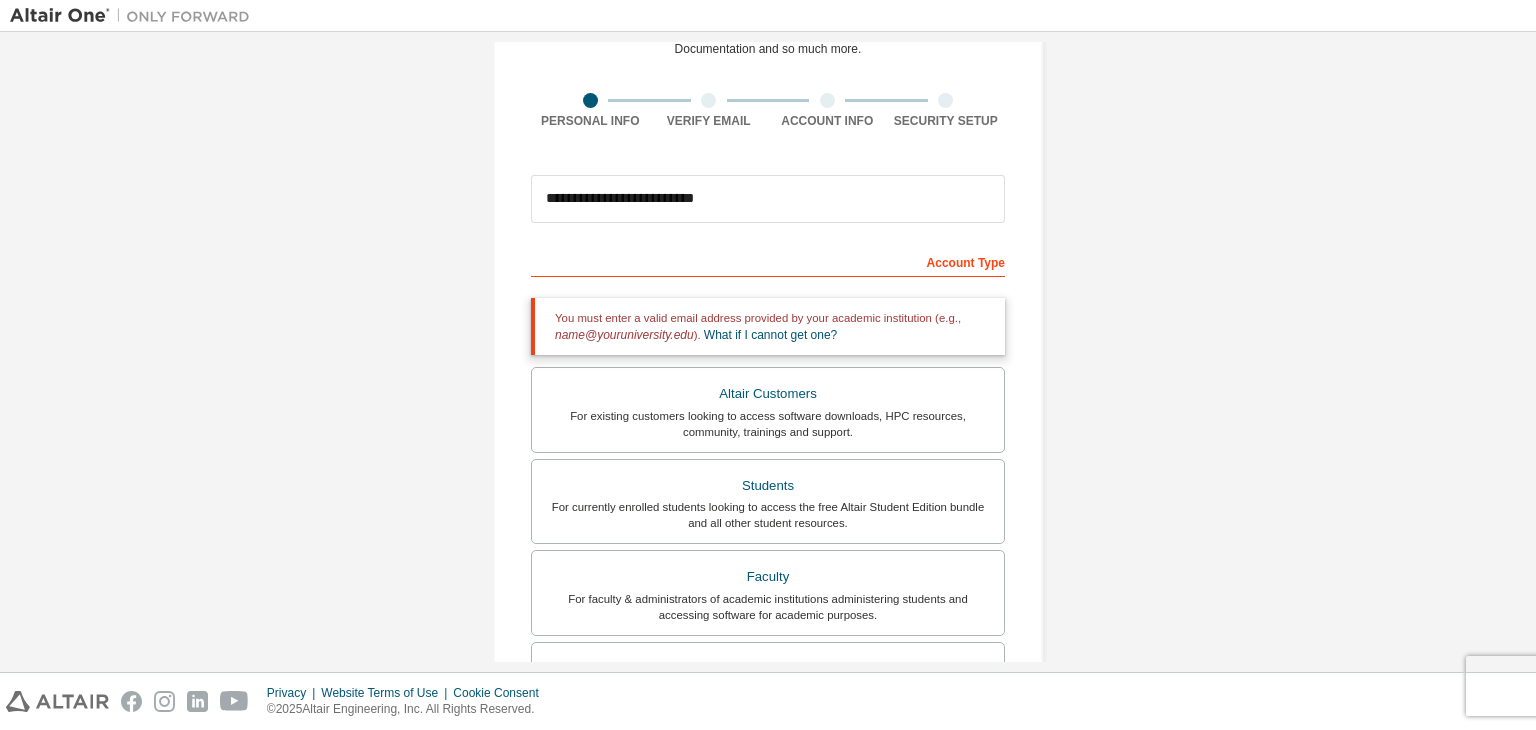 scroll, scrollTop: 104, scrollLeft: 0, axis: vertical 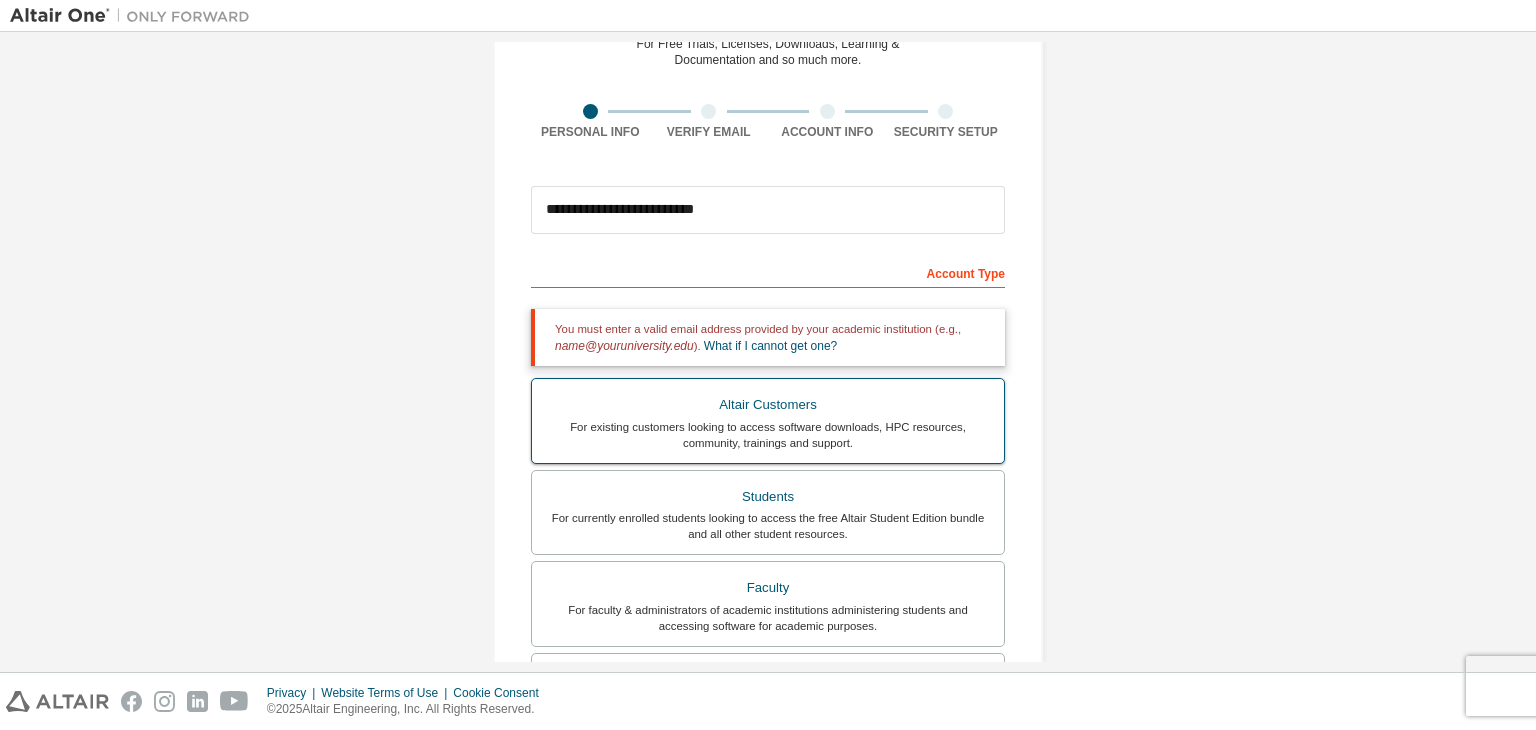 click on "Altair Customers" at bounding box center (768, 405) 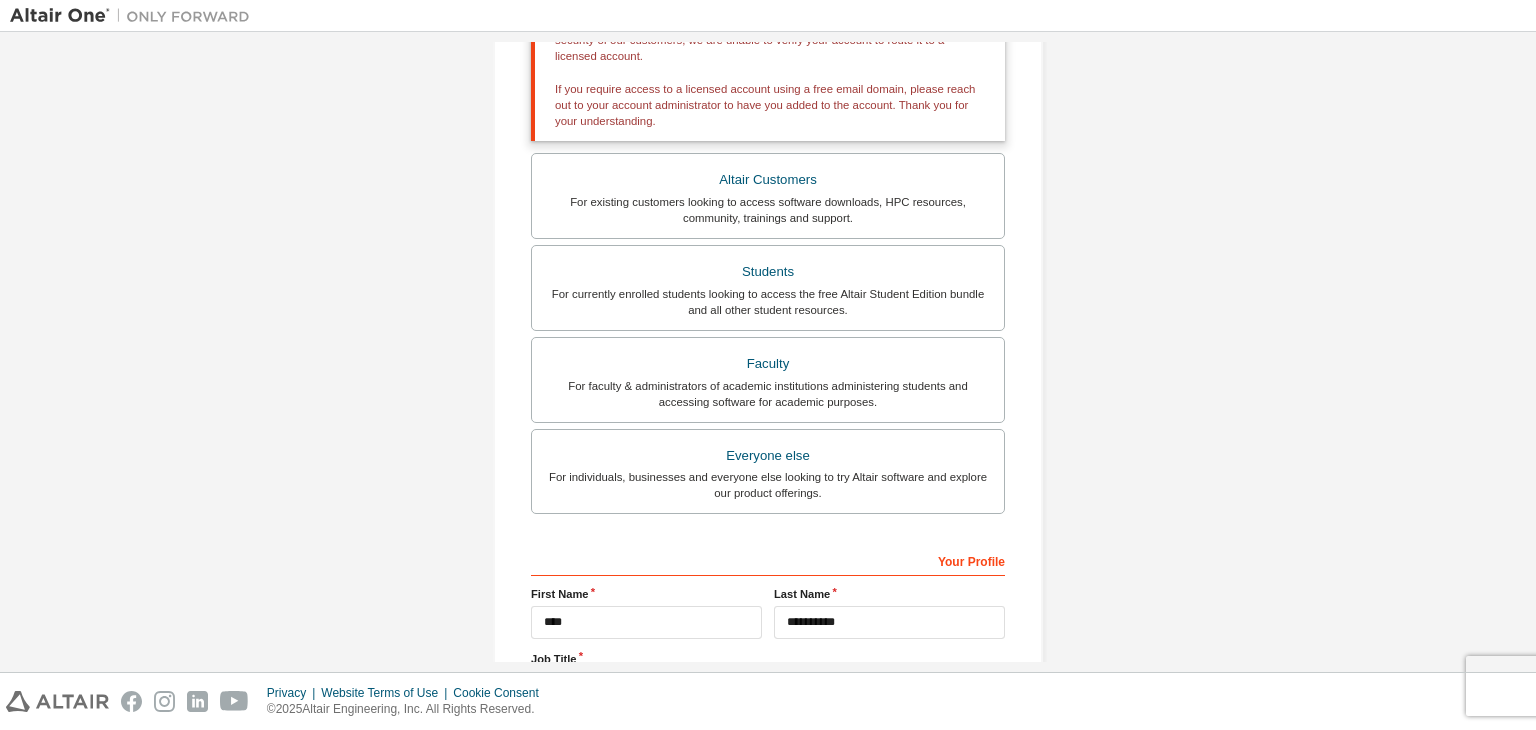 scroll, scrollTop: 584, scrollLeft: 0, axis: vertical 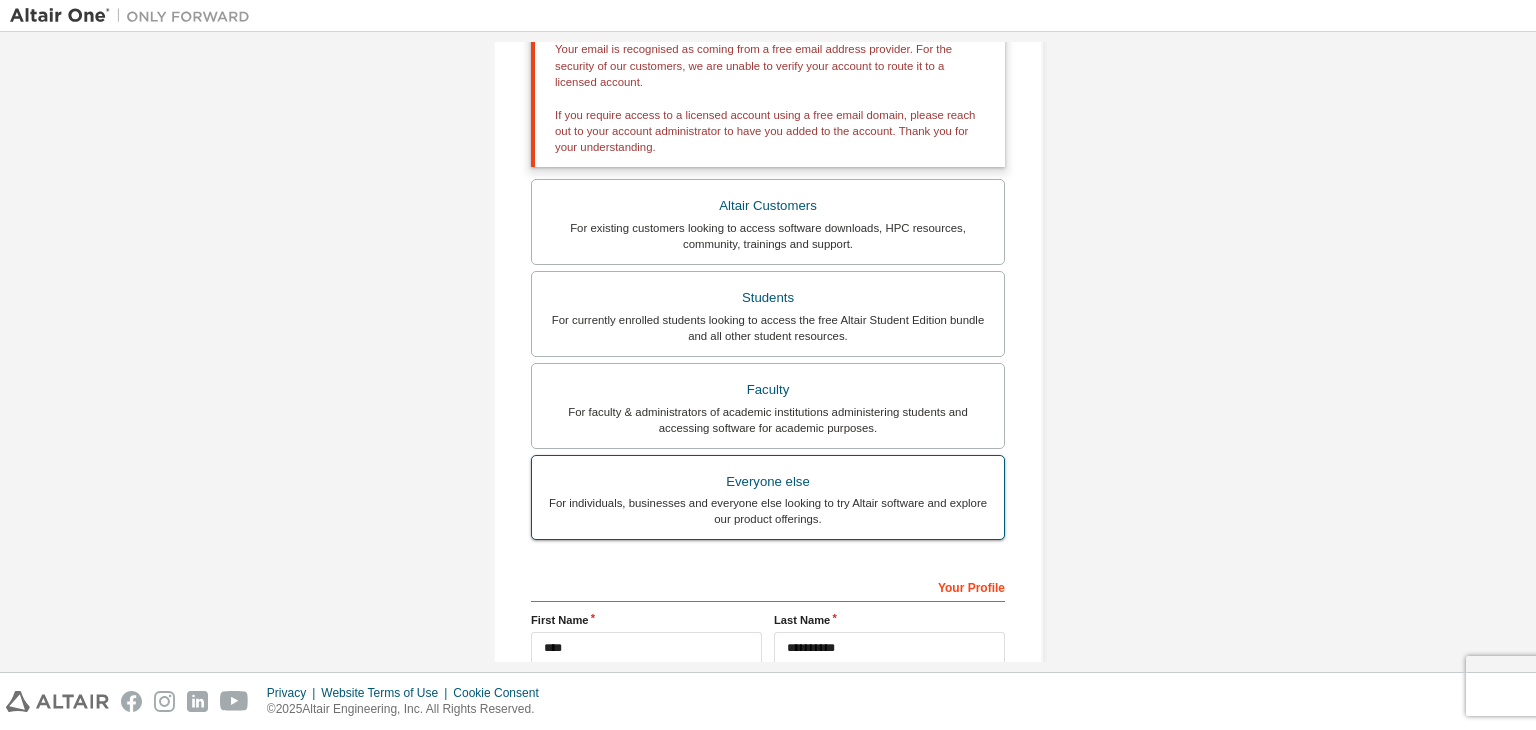 click on "For individuals, businesses and everyone else looking to try Altair software and explore our product offerings." at bounding box center (768, 511) 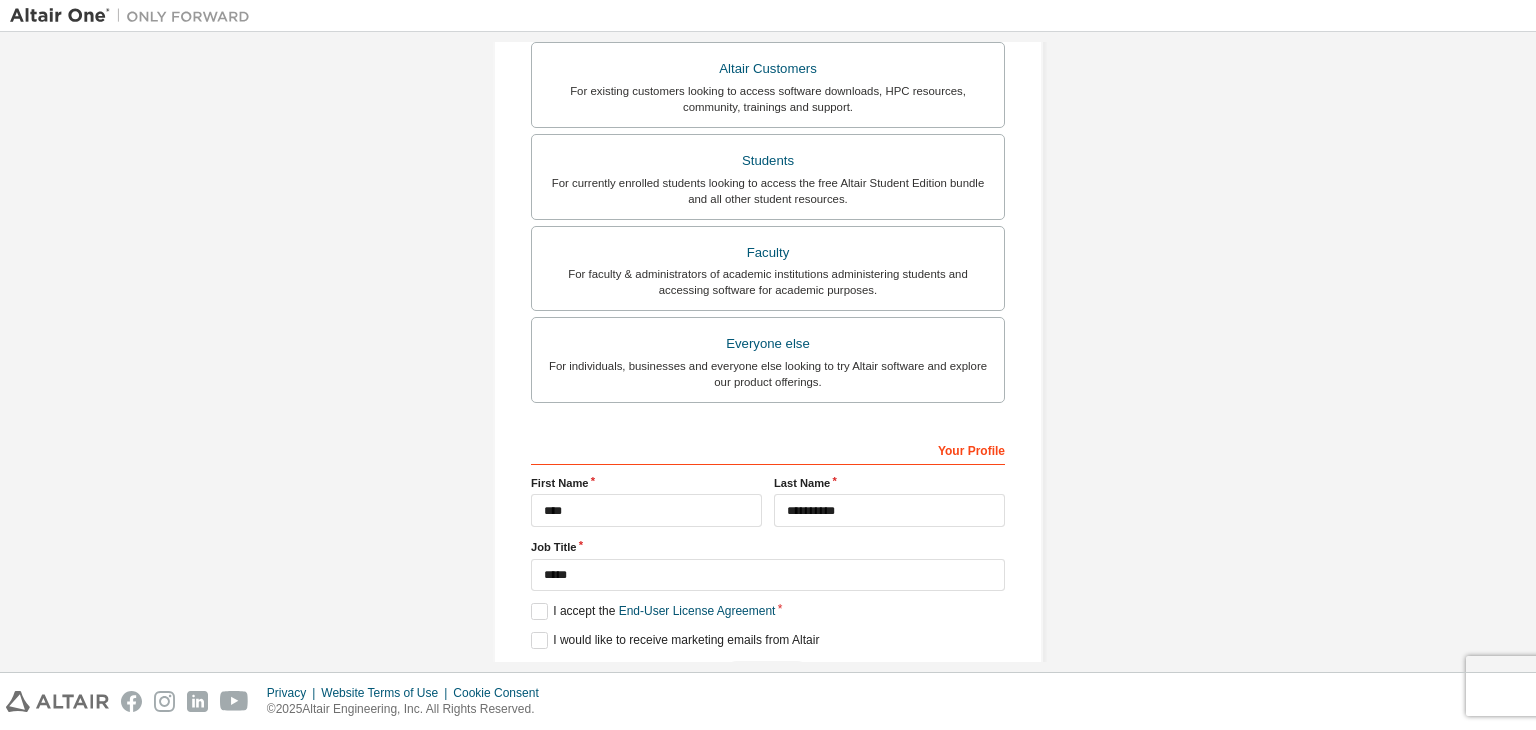 scroll, scrollTop: 435, scrollLeft: 0, axis: vertical 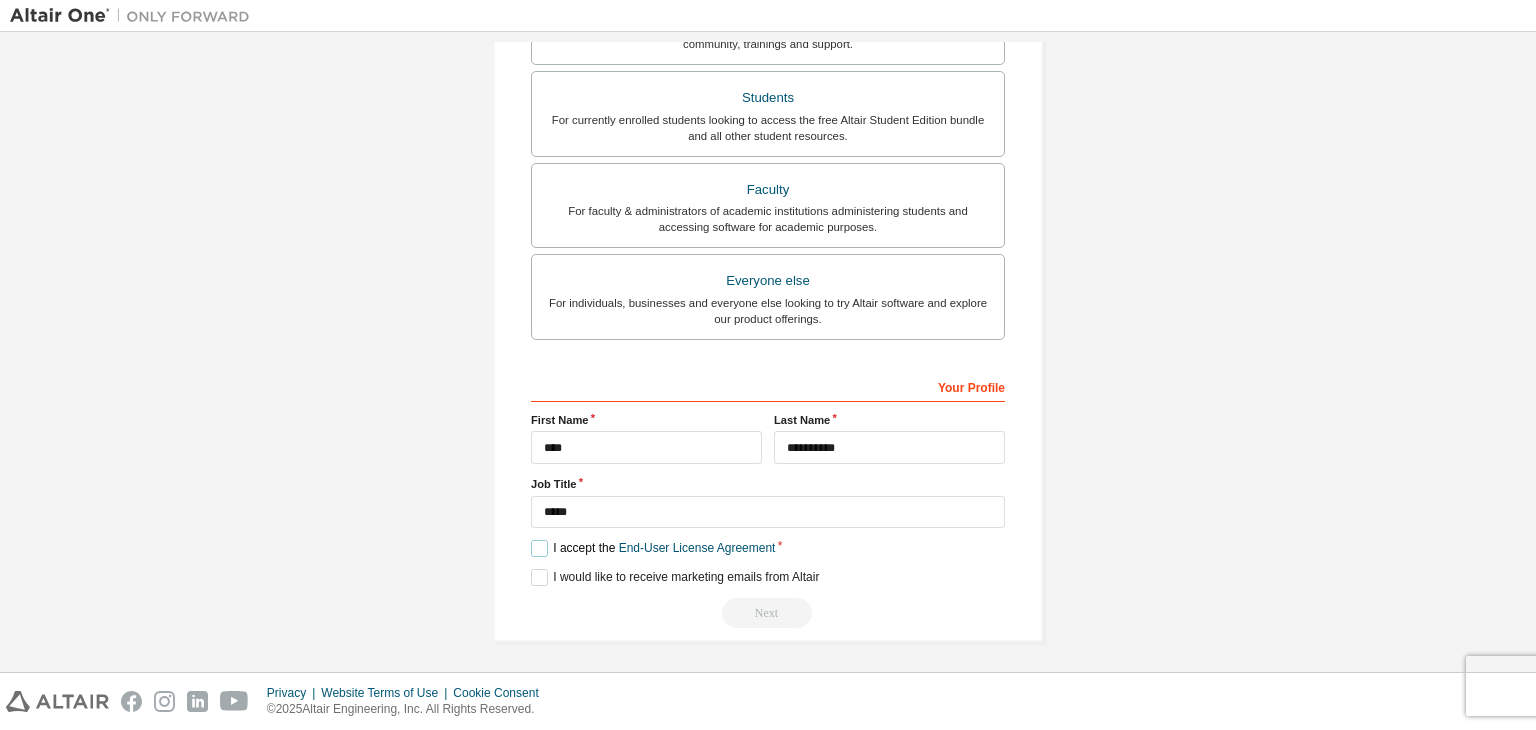 click on "I accept the    End-User License Agreement" at bounding box center (653, 548) 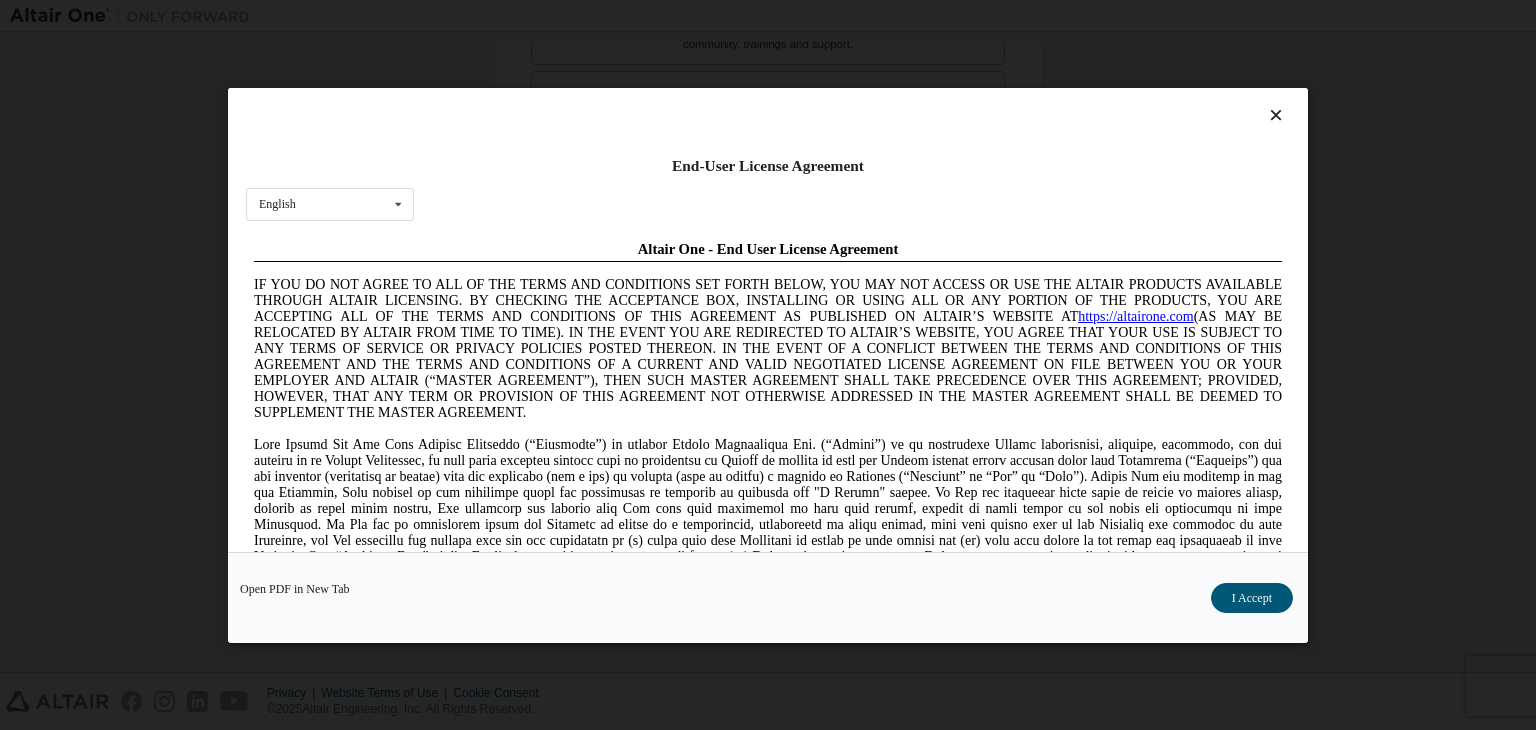 scroll, scrollTop: 0, scrollLeft: 0, axis: both 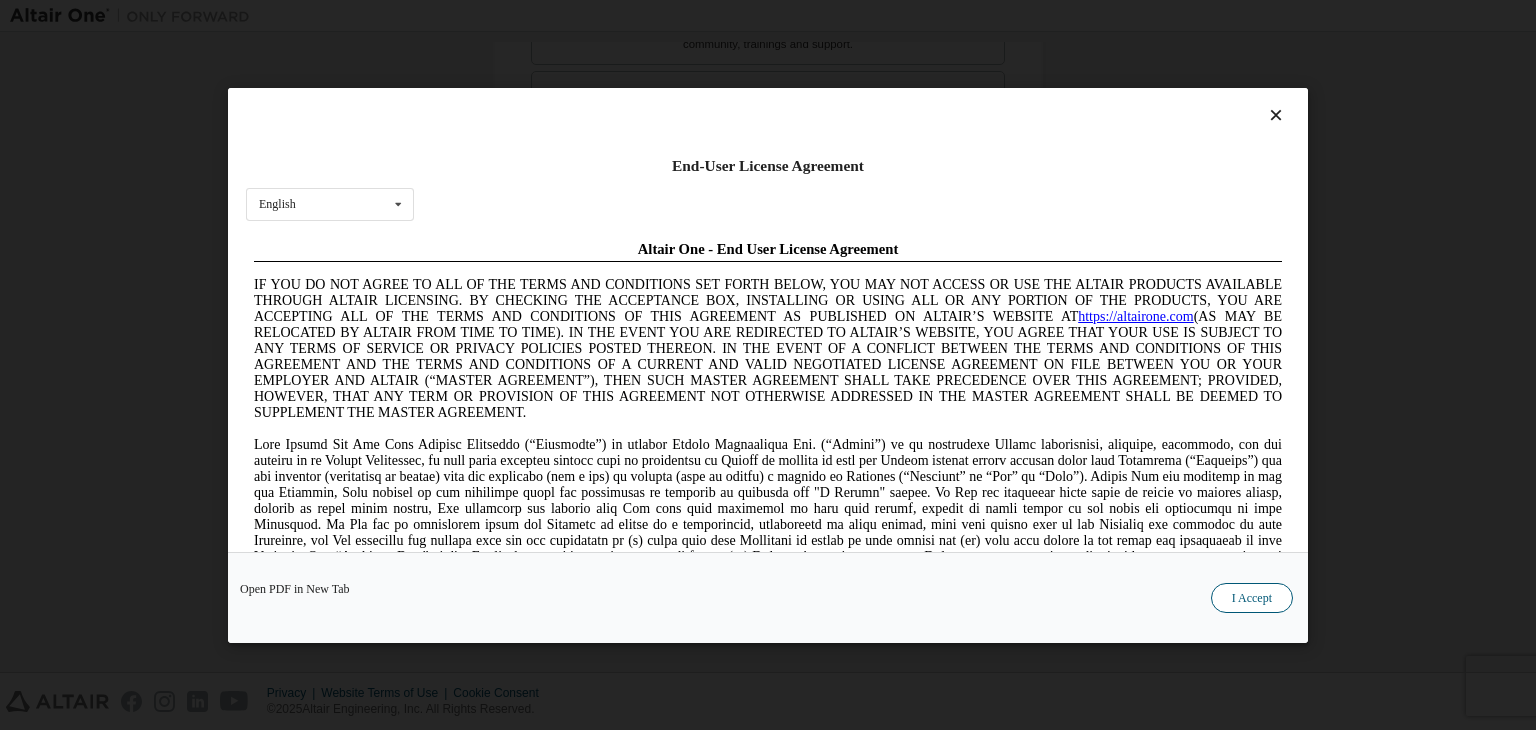 click on "I Accept" at bounding box center [1252, 598] 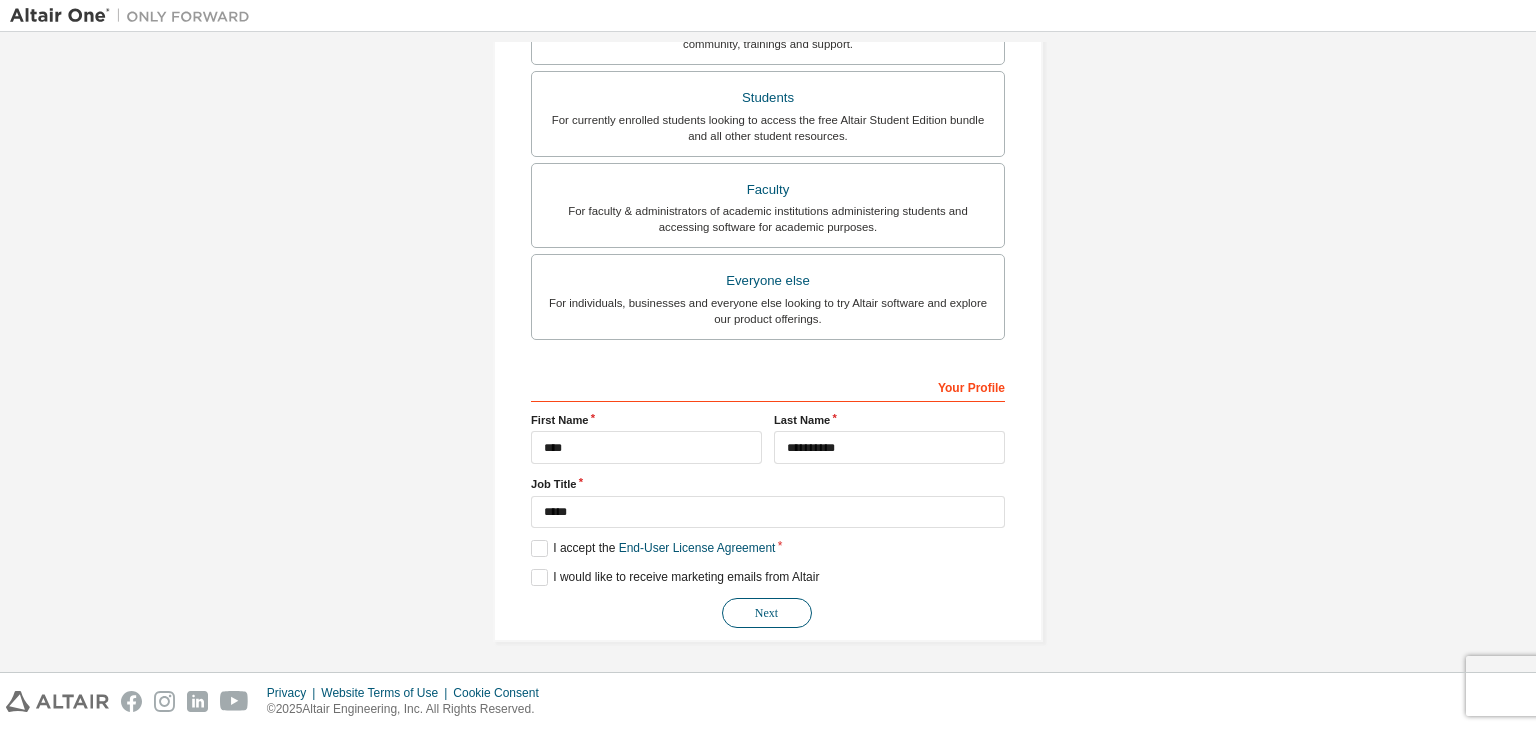 click on "Next" at bounding box center (767, 613) 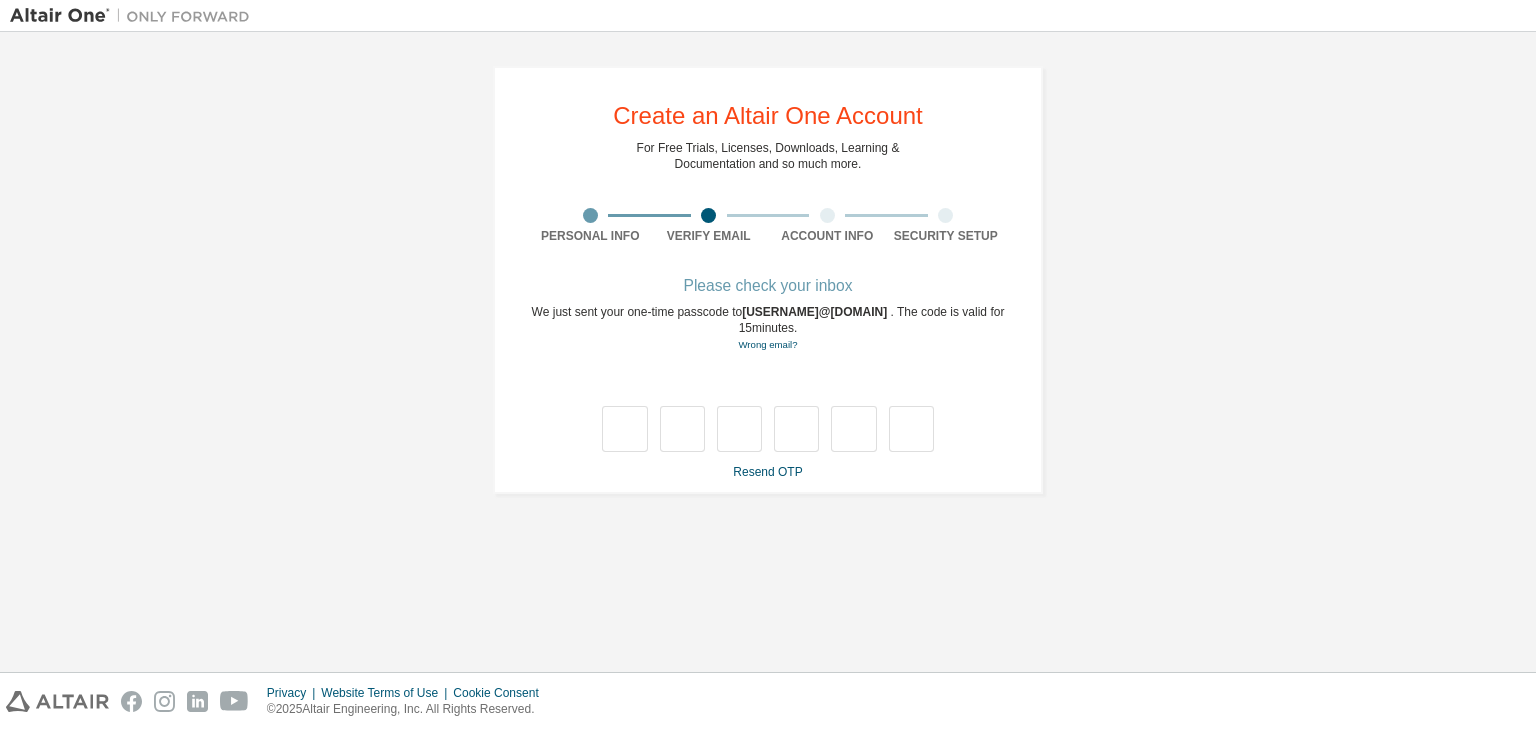 scroll, scrollTop: 0, scrollLeft: 0, axis: both 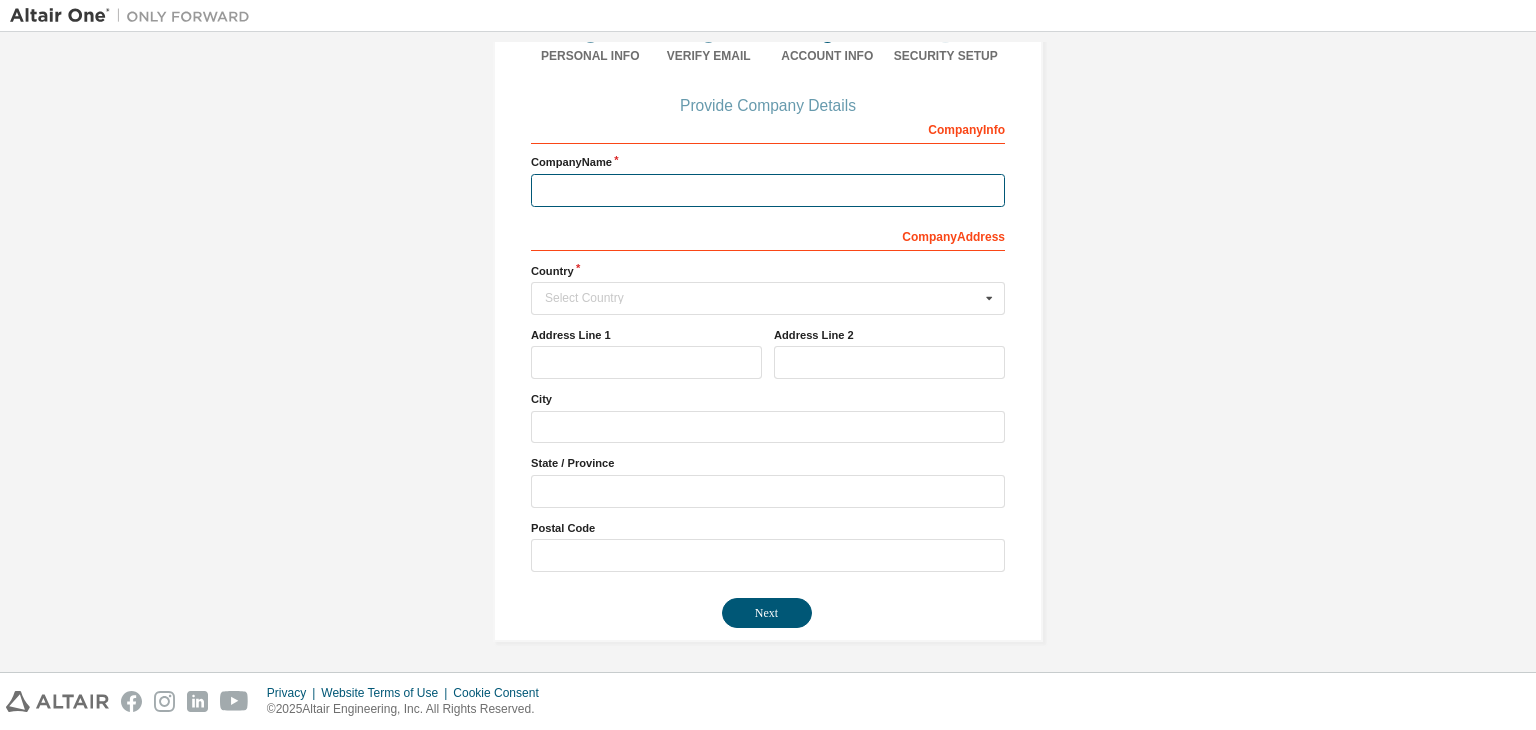 click at bounding box center [768, 190] 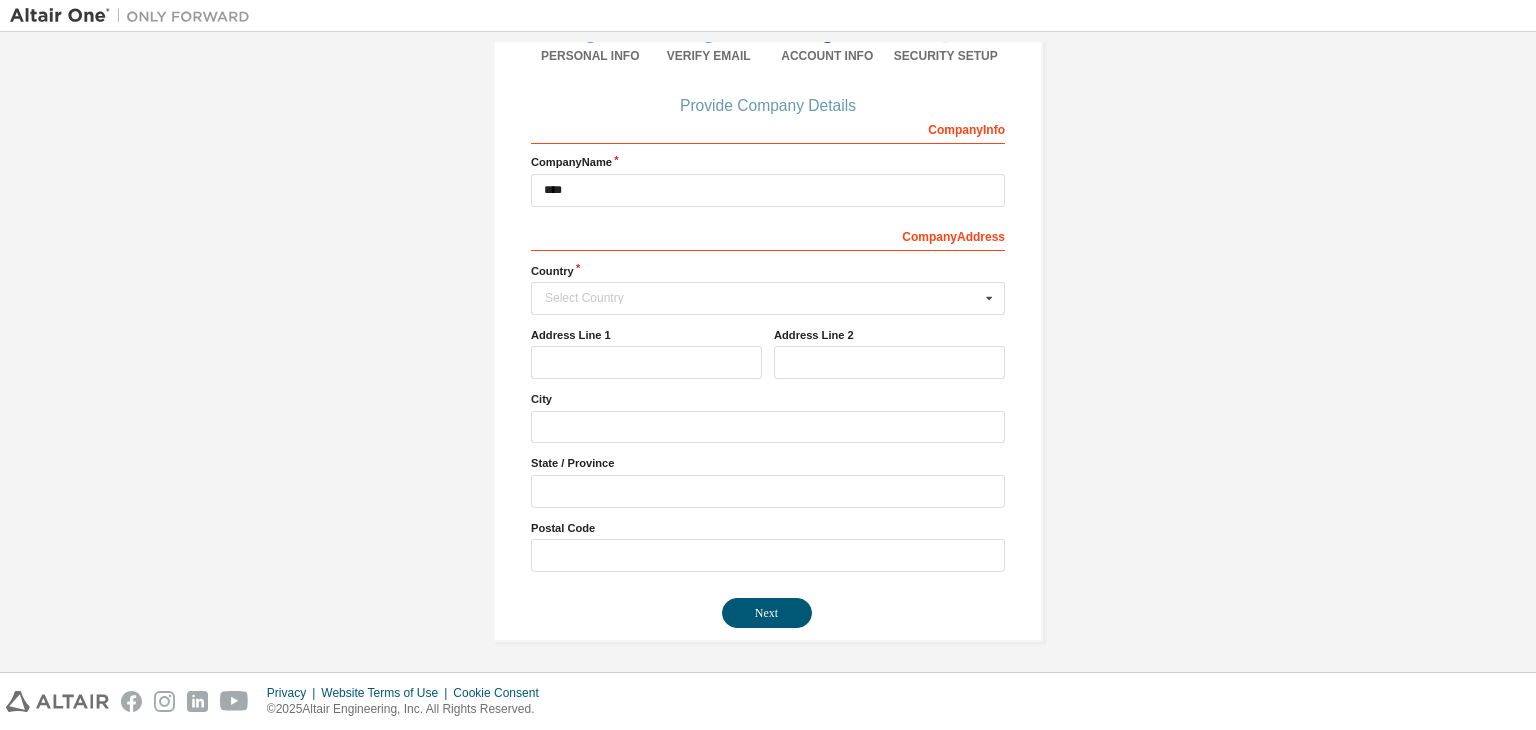 type 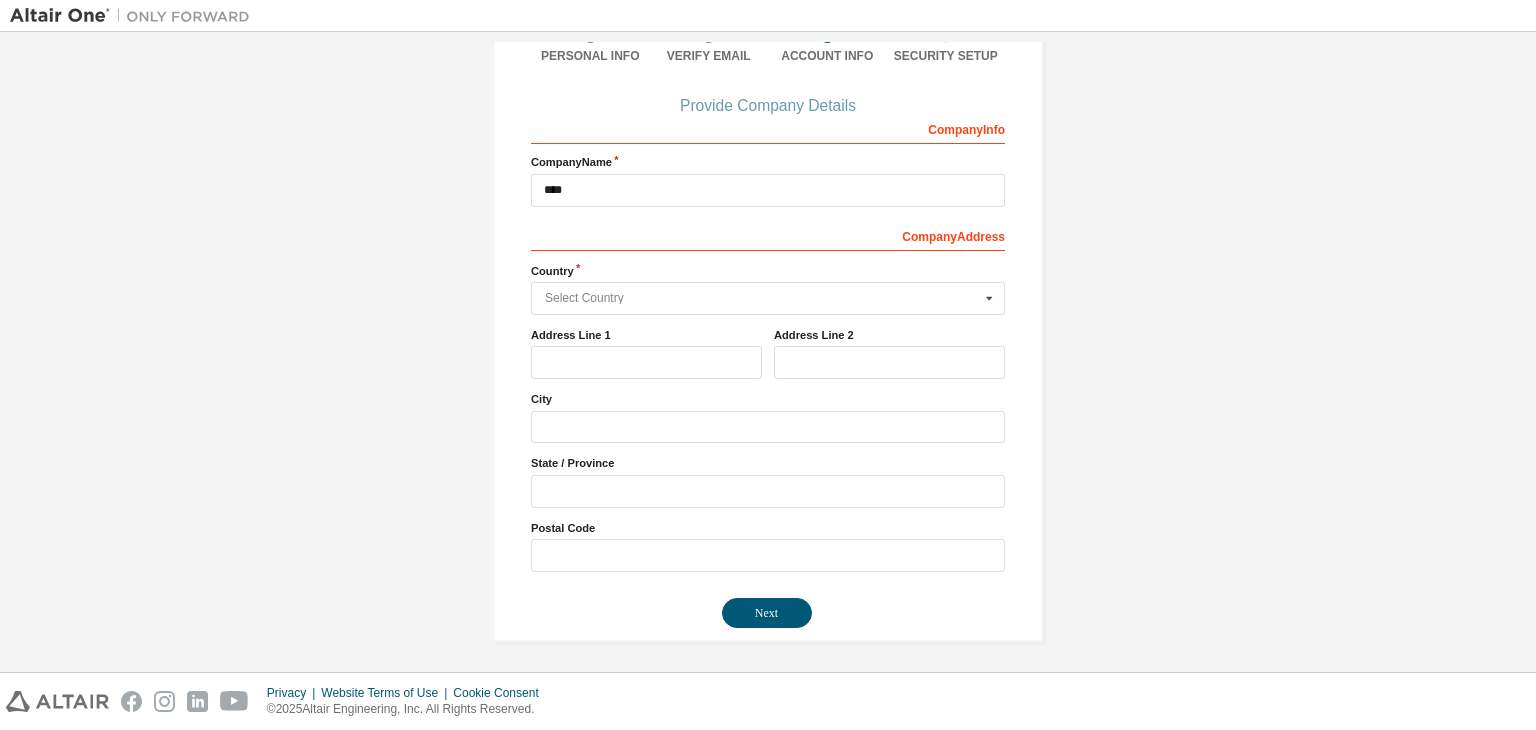type on "**********" 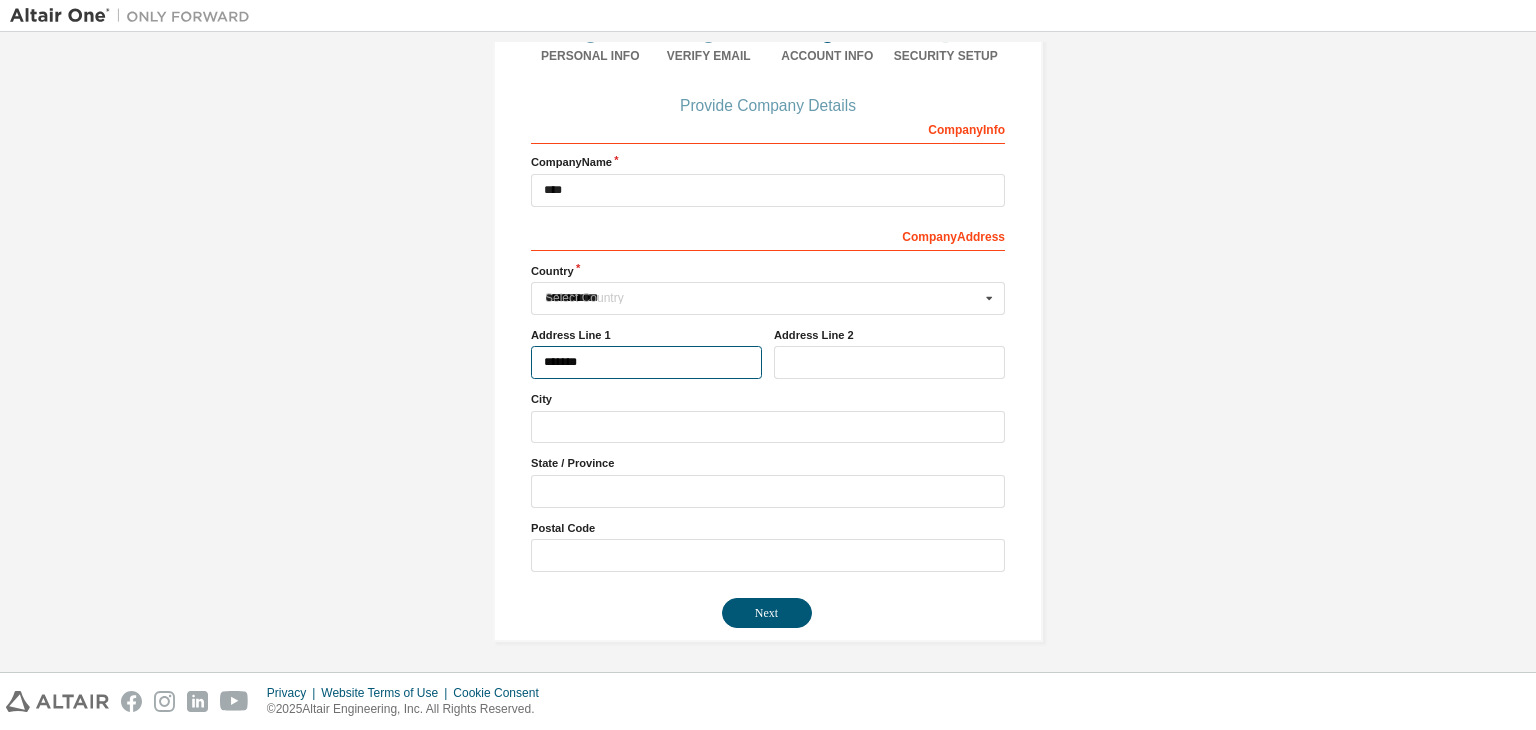 type on "******" 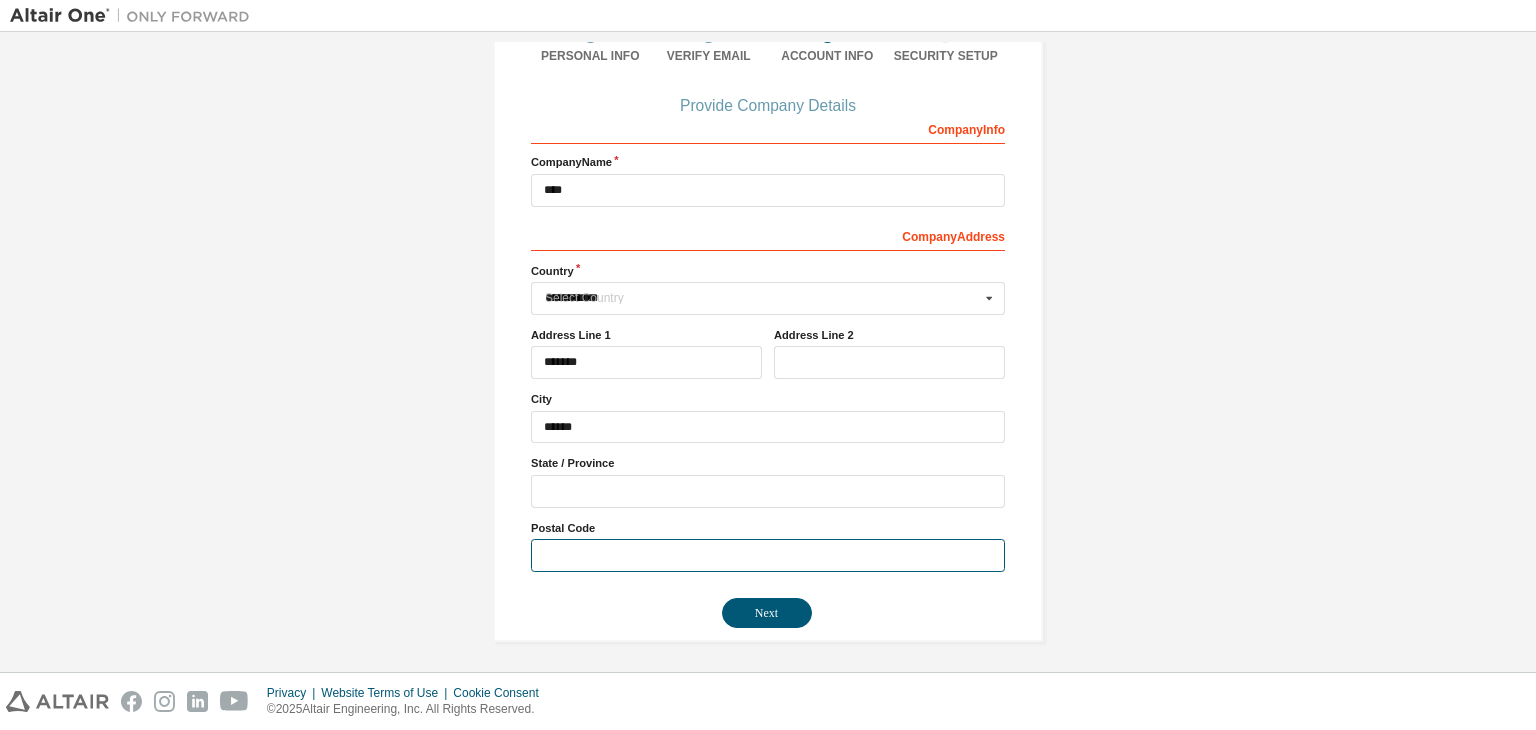 type on "*****" 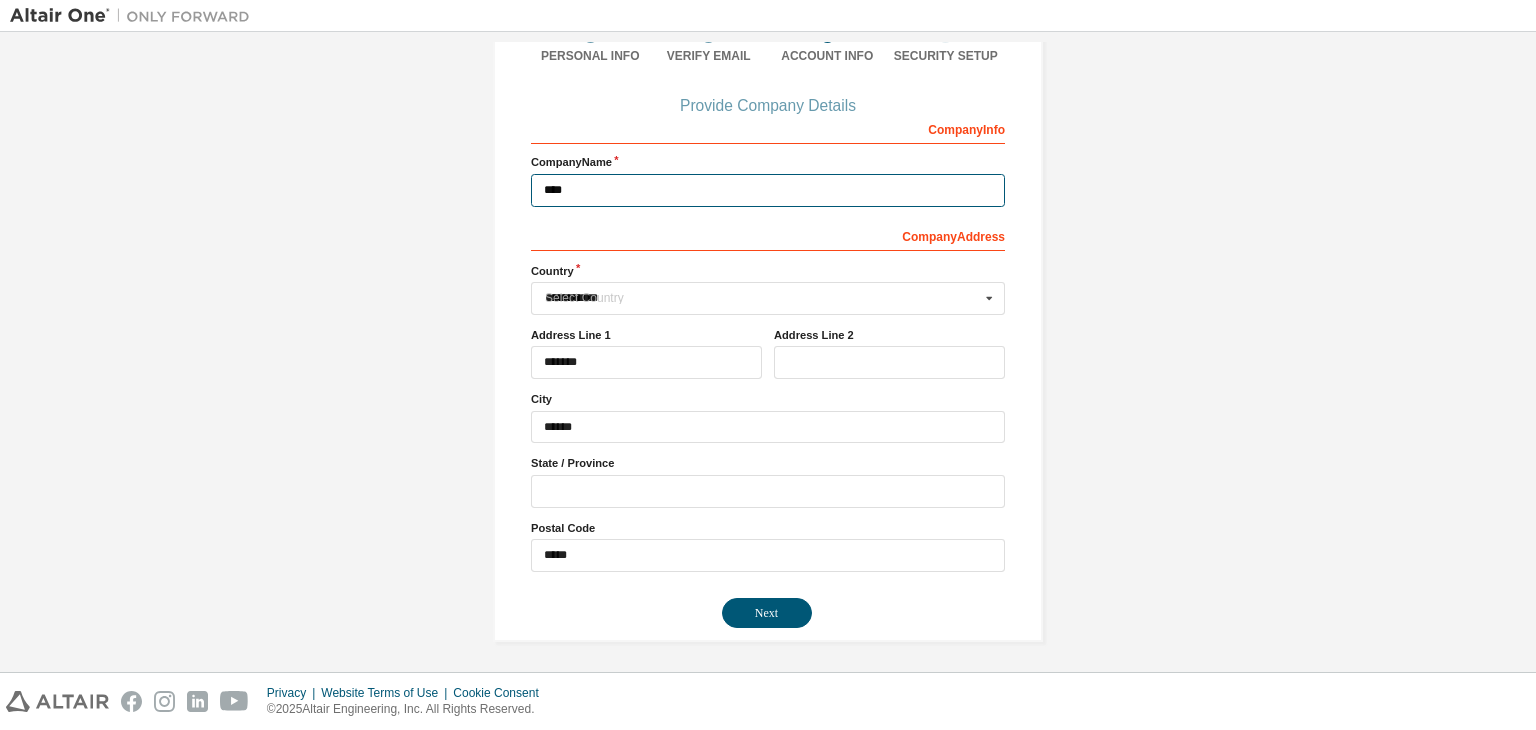 type 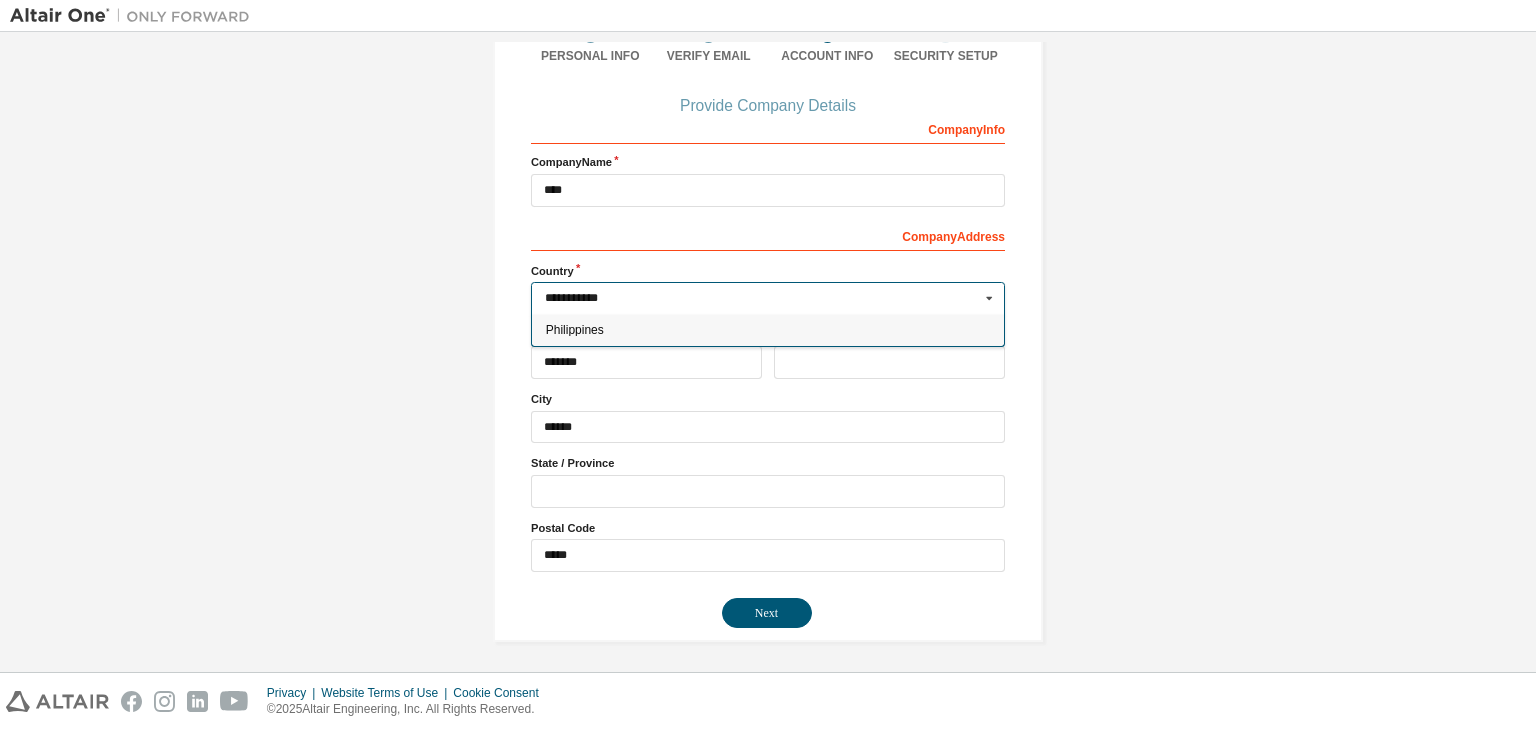 type 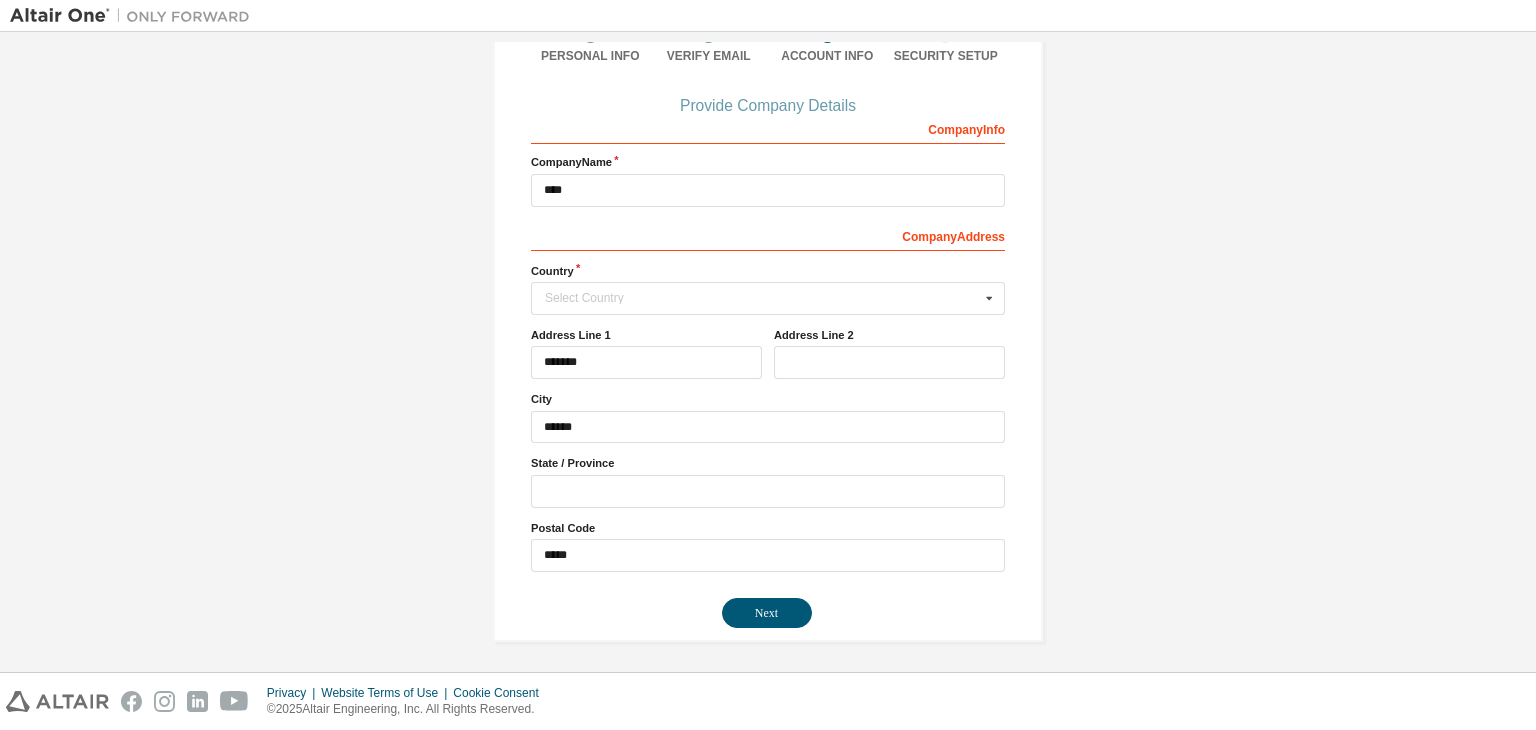 click on "Create an Altair One Account For Free Trials, Licenses, Downloads, Learning & Documentation and so much more. Personal Info Verify Email Account Info Security Setup Provide Company Details Company Info Company Name **** Company Address Country Select Country Afghanistan Åland Islands Albania Algeria American Samoa Andorra Angola Anguilla Antarctica Antigua and Barbuda Argentina Armenia Aruba Australia Austria Azerbaijan Bahamas Bahrain Bangladesh Barbados Belgium Belize Benin Bermuda Bhutan Bolivia (Plurinational State of) Bonaire, Sint Eustatius and Saba Bosnia and Herzegovina Botswana Bouvet Island Brazil British Indian Ocean Territory Brunei Darussalam Bulgaria Burkina Faso Burundi Cabo Verde Cambodia Cameroon Canada Cayman Islands Central African Republic Chad Chile China Christmas Island Cocos (Keeling) Islands Colombia Comoros Congo Congo (Democratic Republic of the) Cook Islands Costa Rica Côte d'Ivoire Croatia Curaçao Cyprus Czech Republic Denmark Djibouti Dominica Dominican Republic Ecuador" at bounding box center (768, 264) 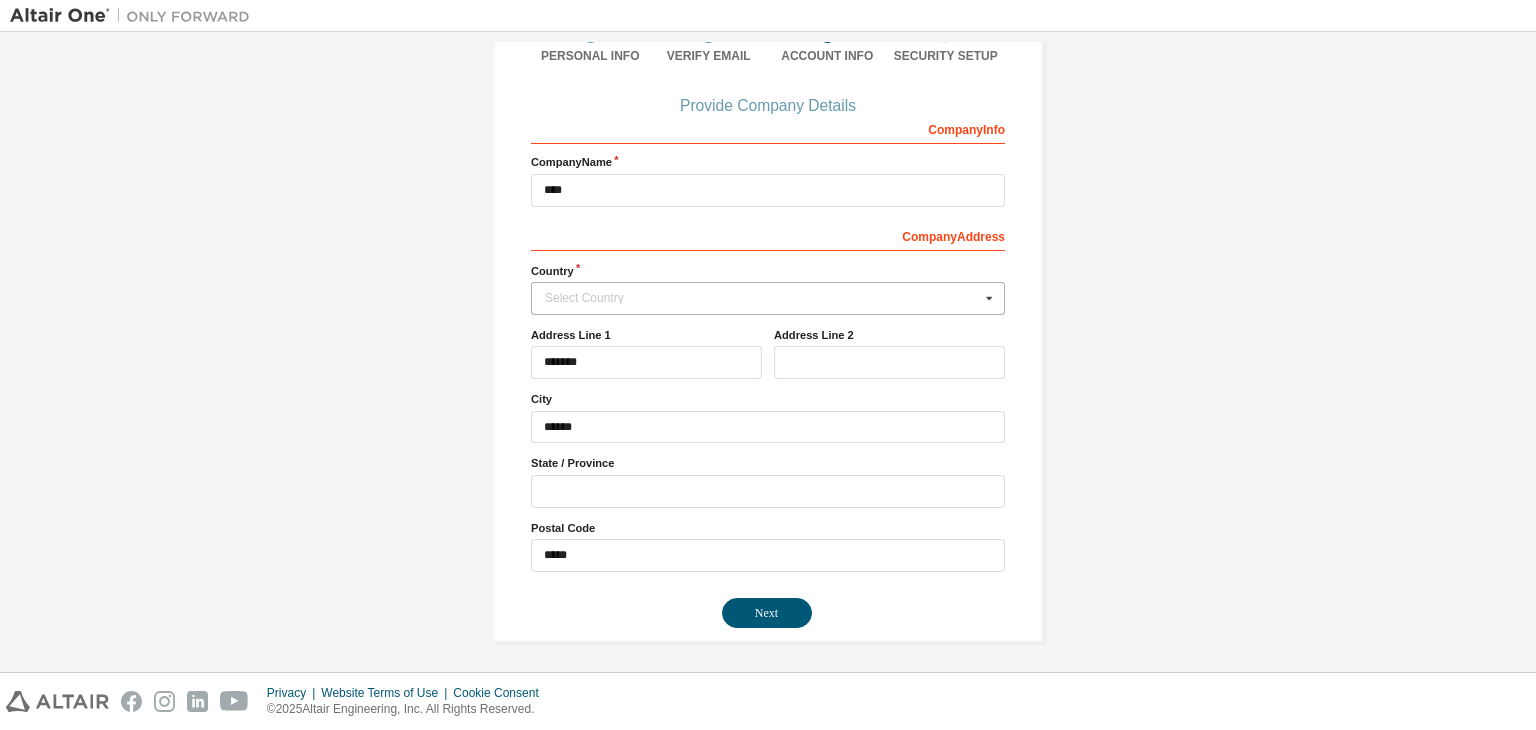click on "Select Country" at bounding box center [762, 298] 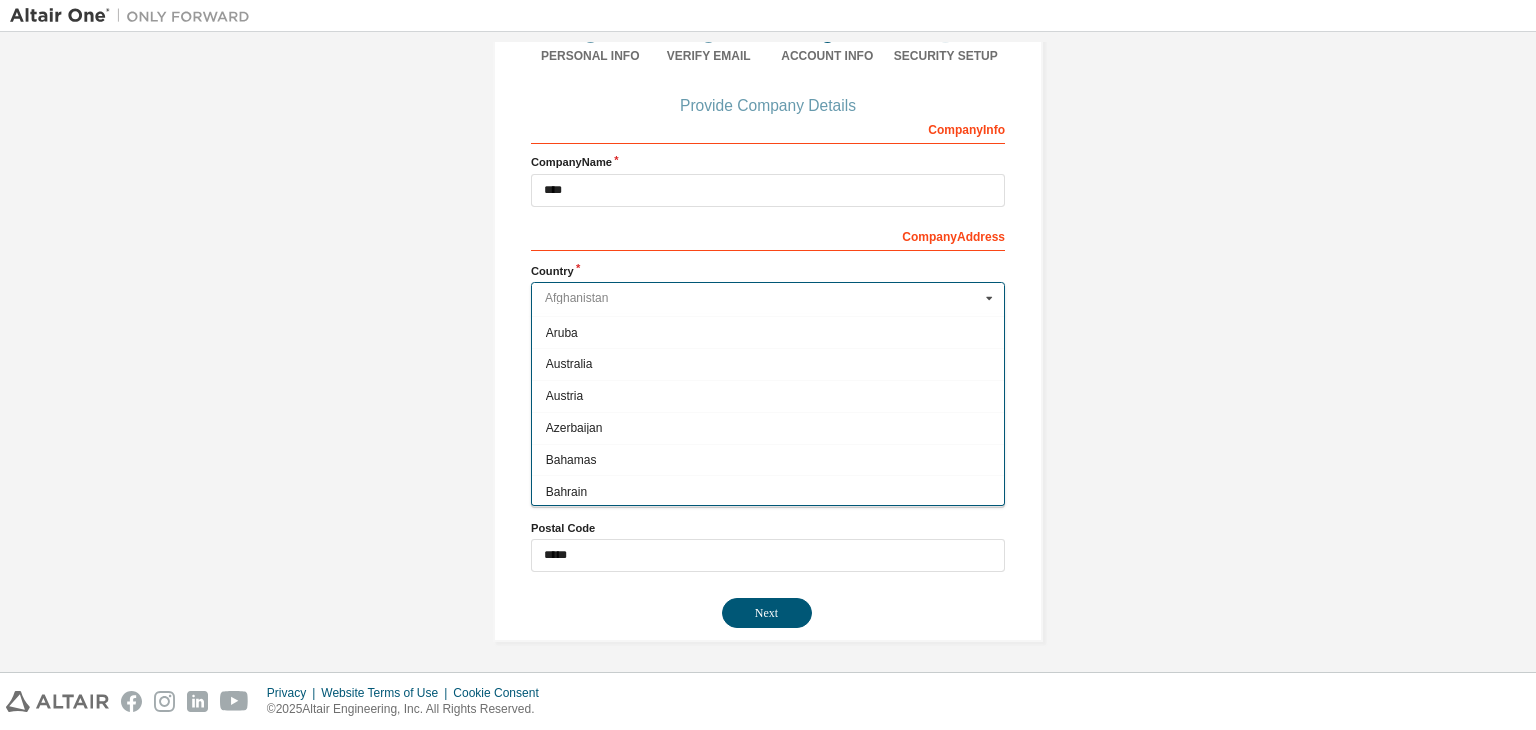 scroll, scrollTop: 400, scrollLeft: 0, axis: vertical 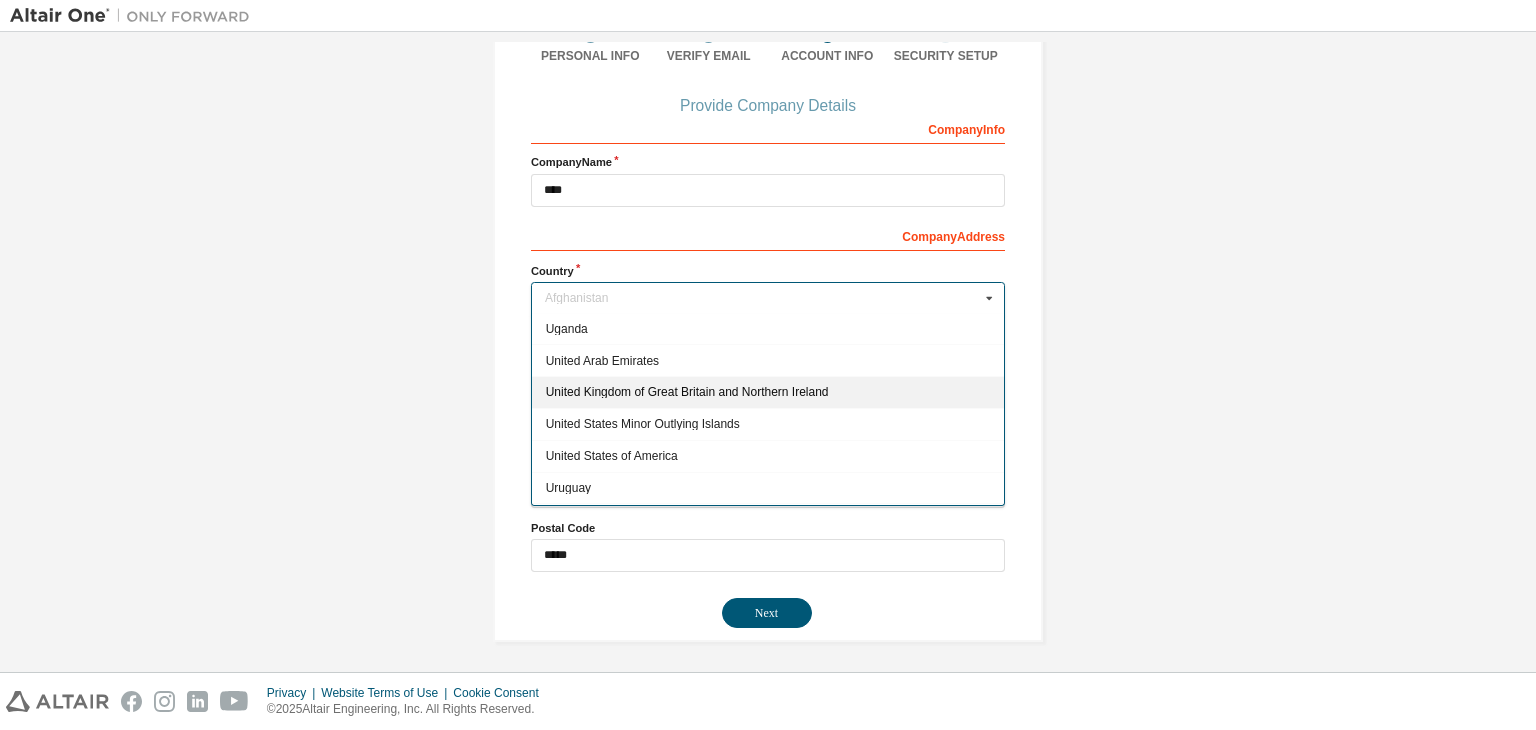 click on "United Kingdom of Great Britain and Northern Ireland" at bounding box center [768, 392] 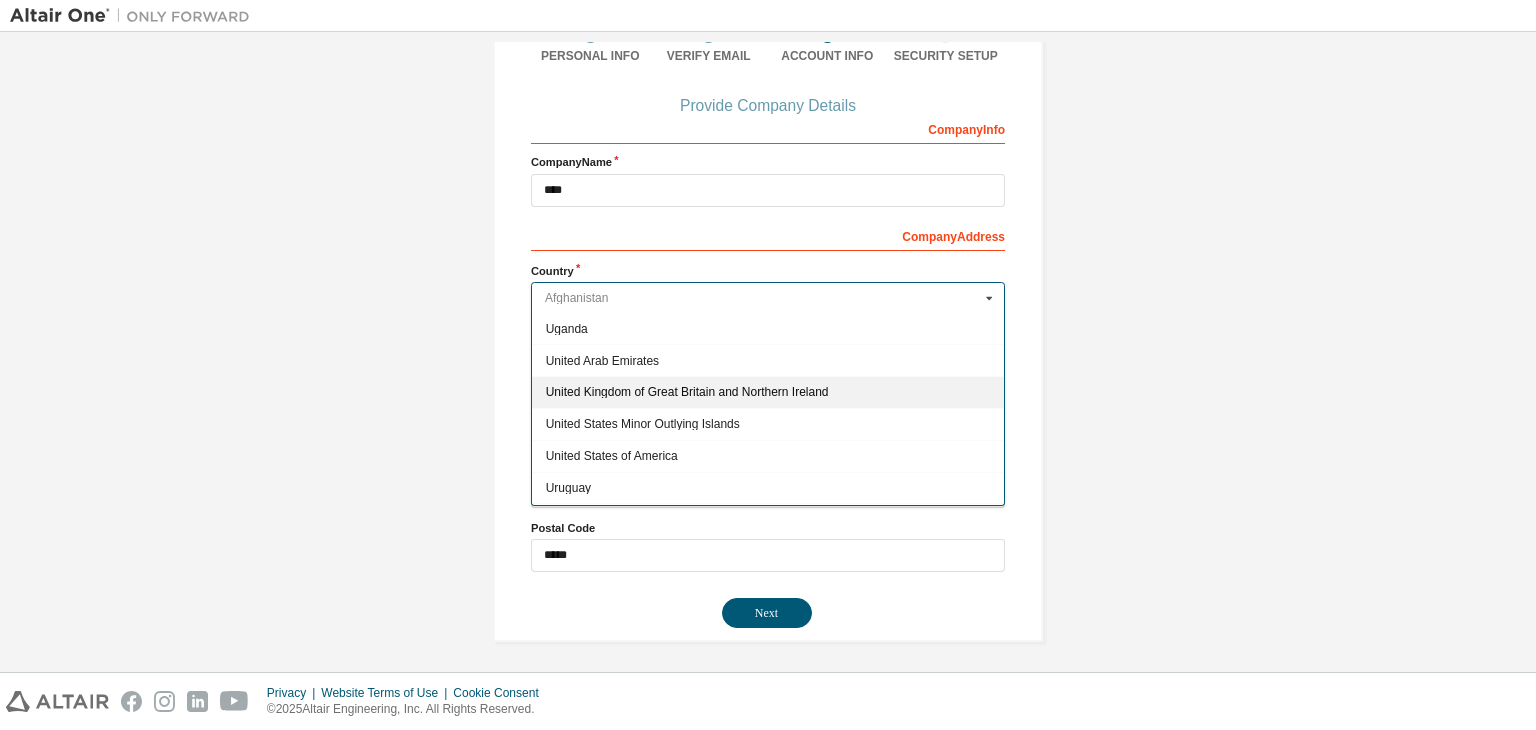type on "***" 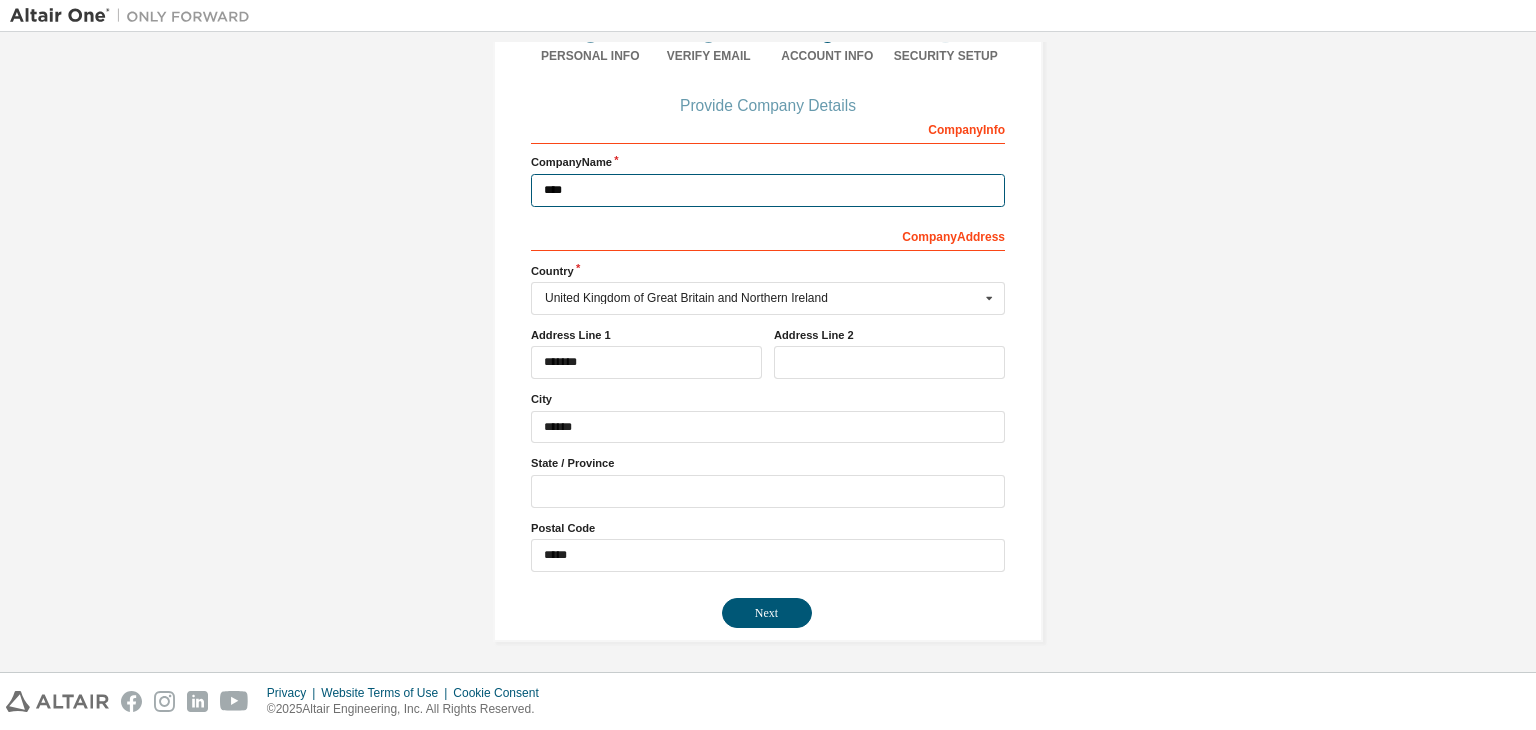 click on "****" at bounding box center [768, 190] 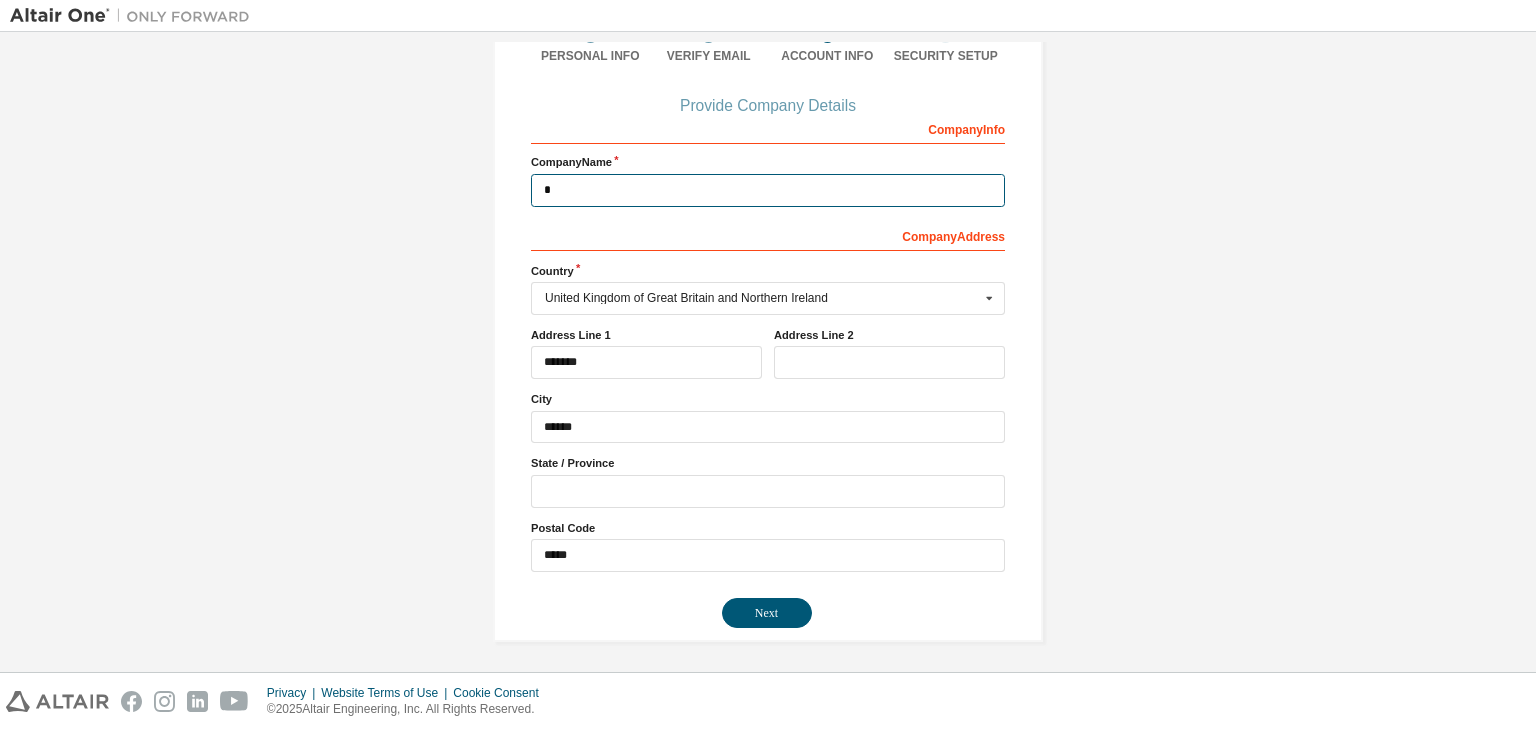 type on "****" 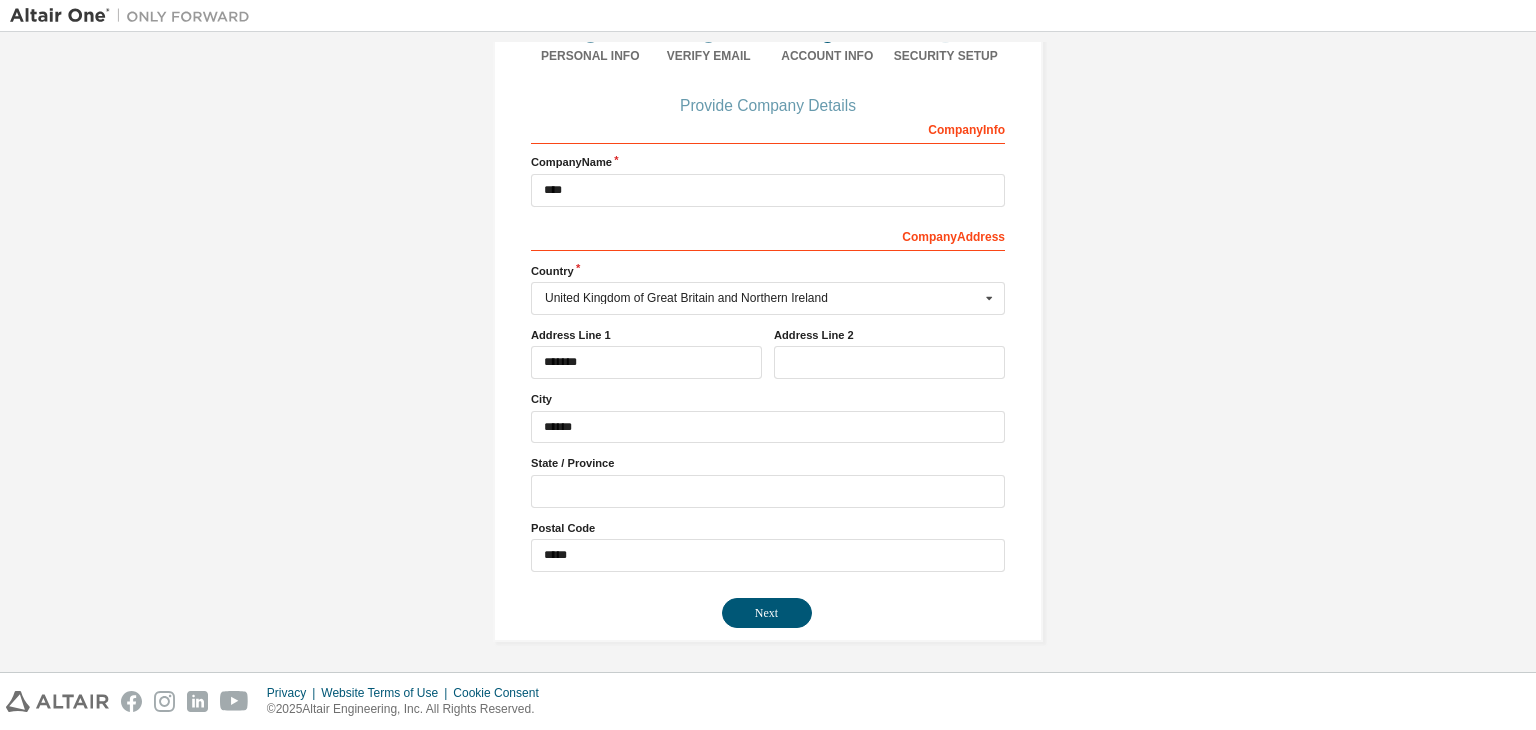 type on "***" 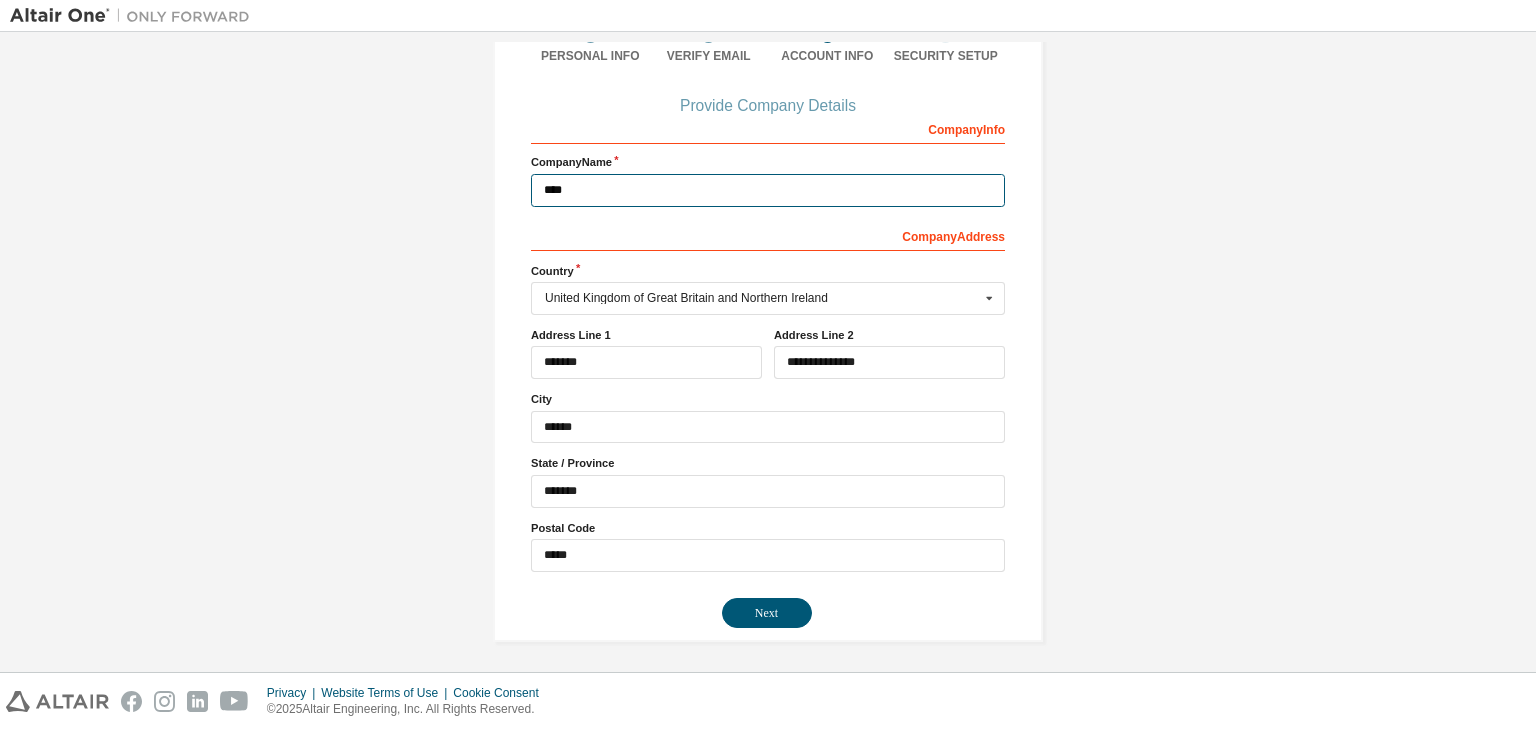 type on "***" 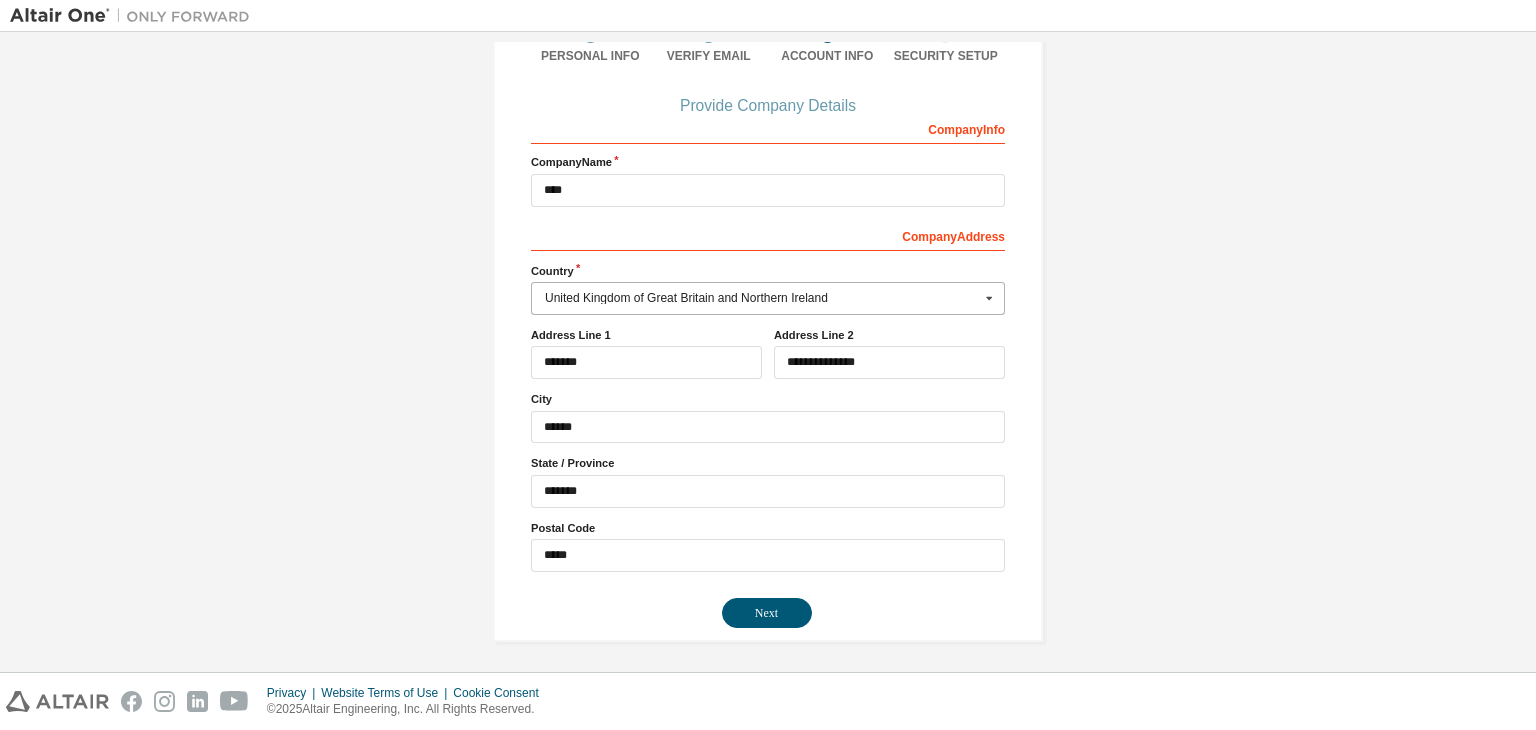 click on "United Kingdom of Great Britain and Northern Ireland" at bounding box center [762, 298] 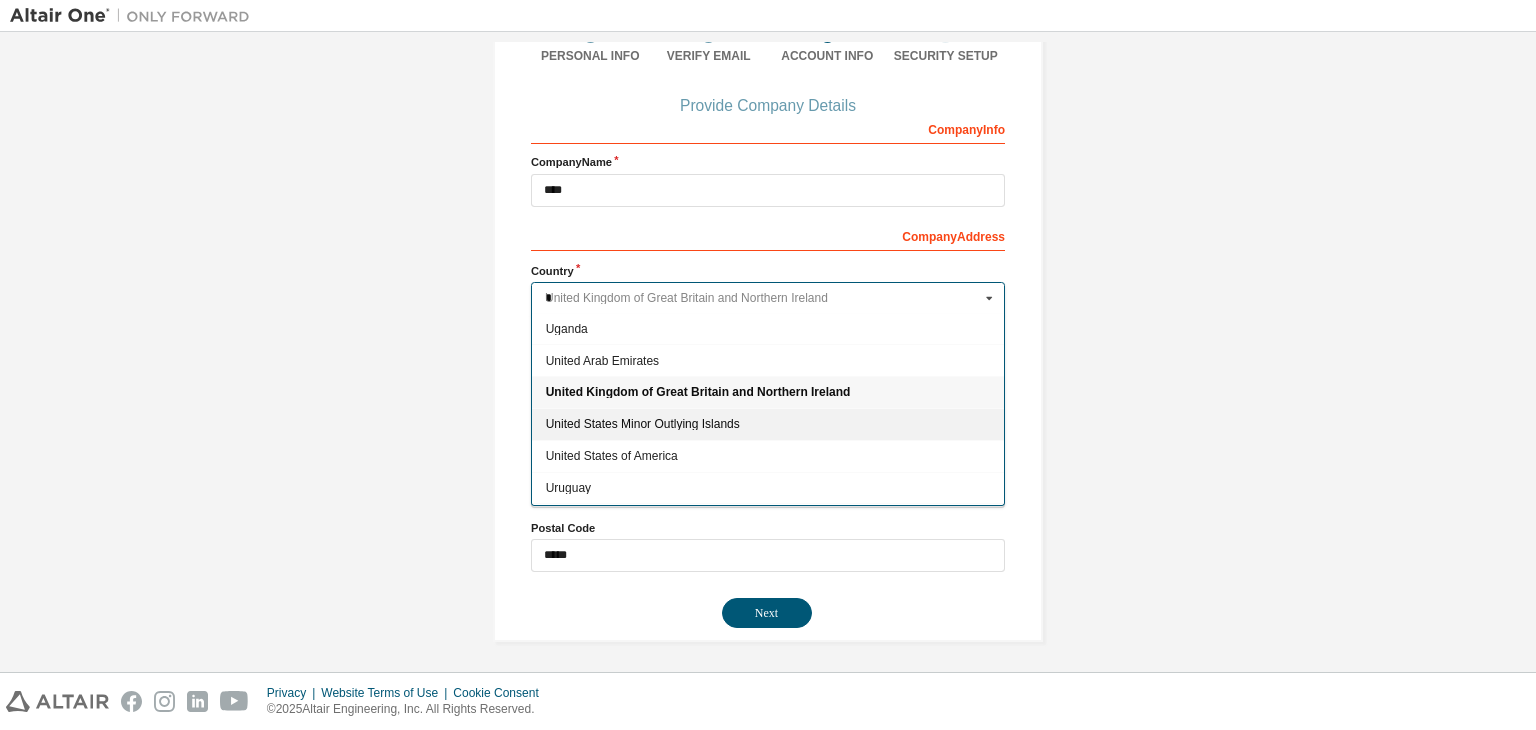 scroll, scrollTop: 0, scrollLeft: 0, axis: both 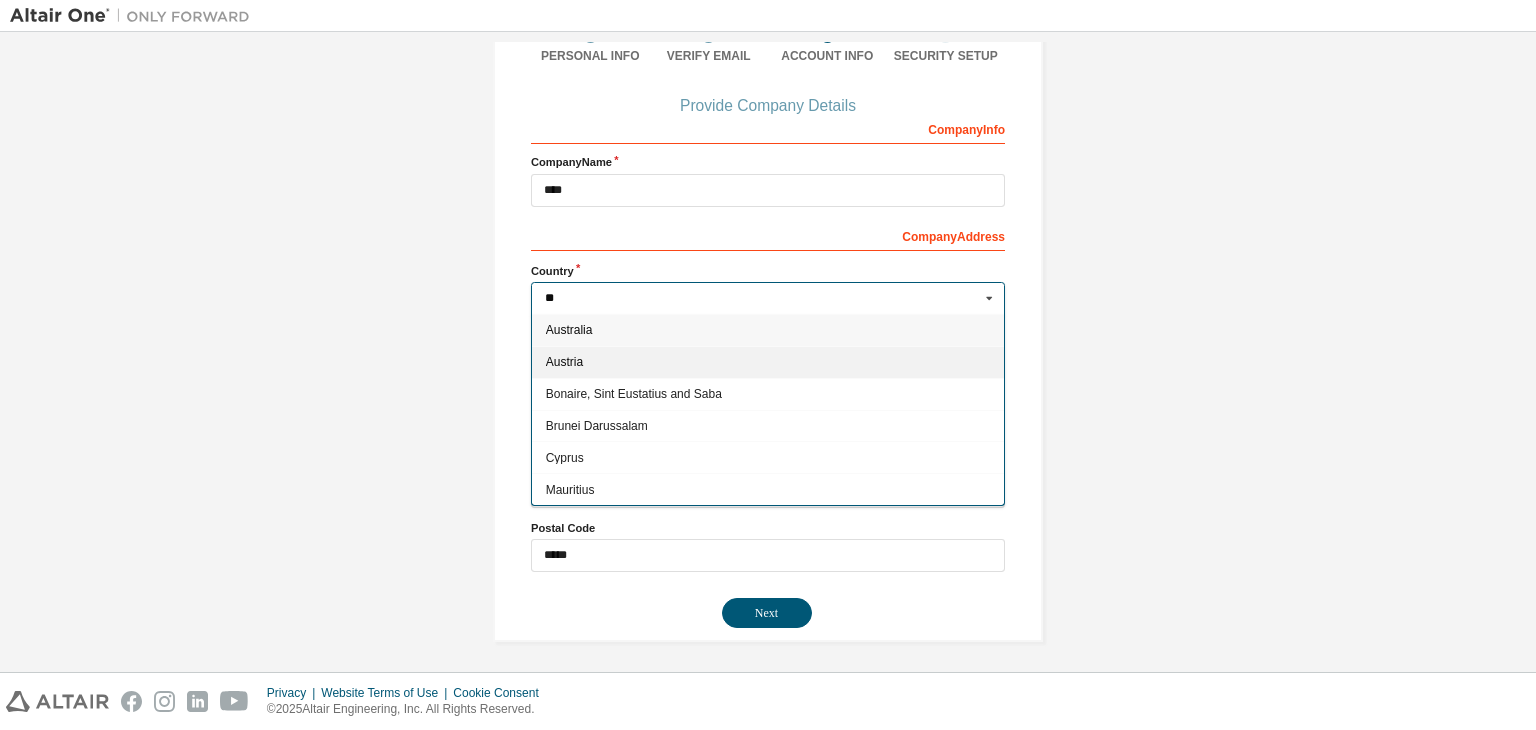type on "*" 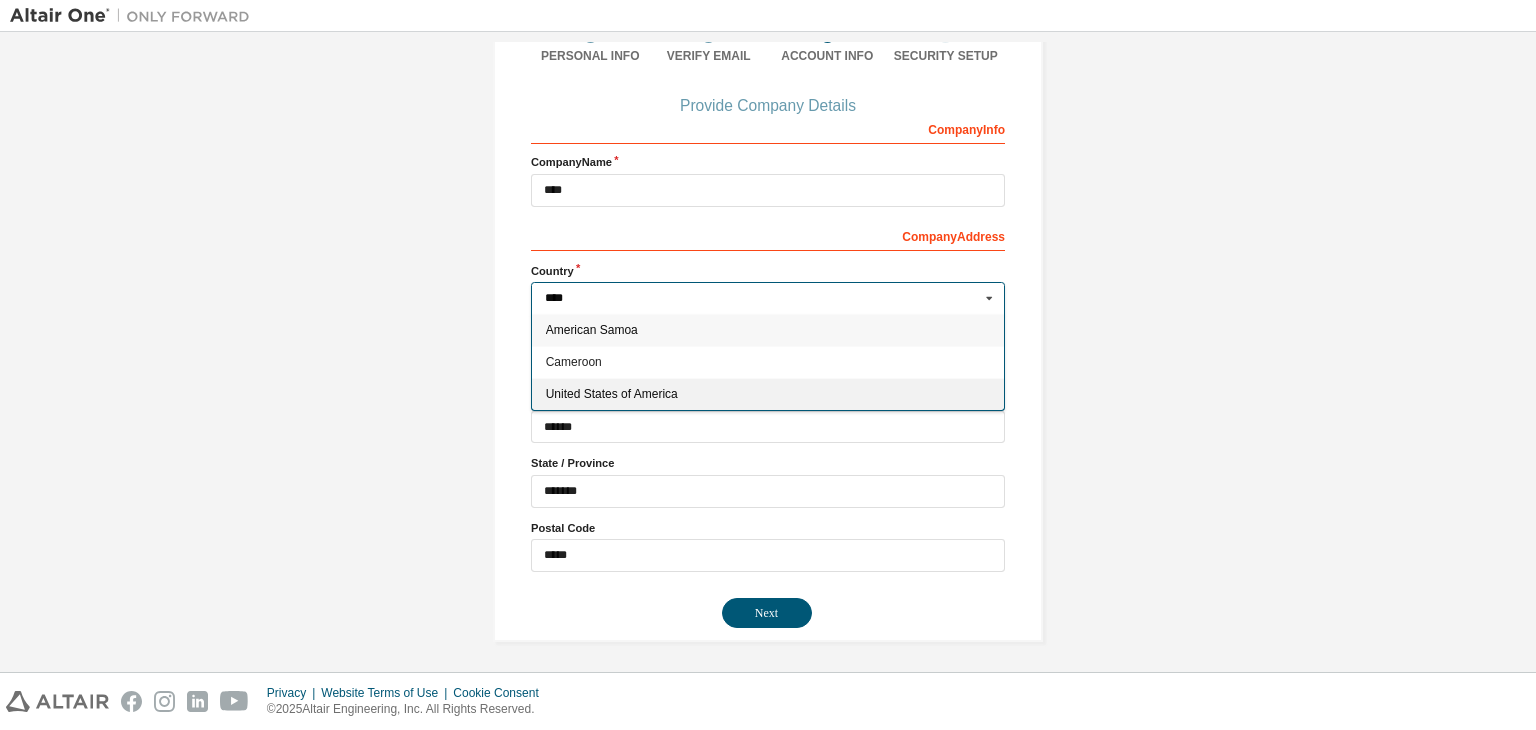 type on "****" 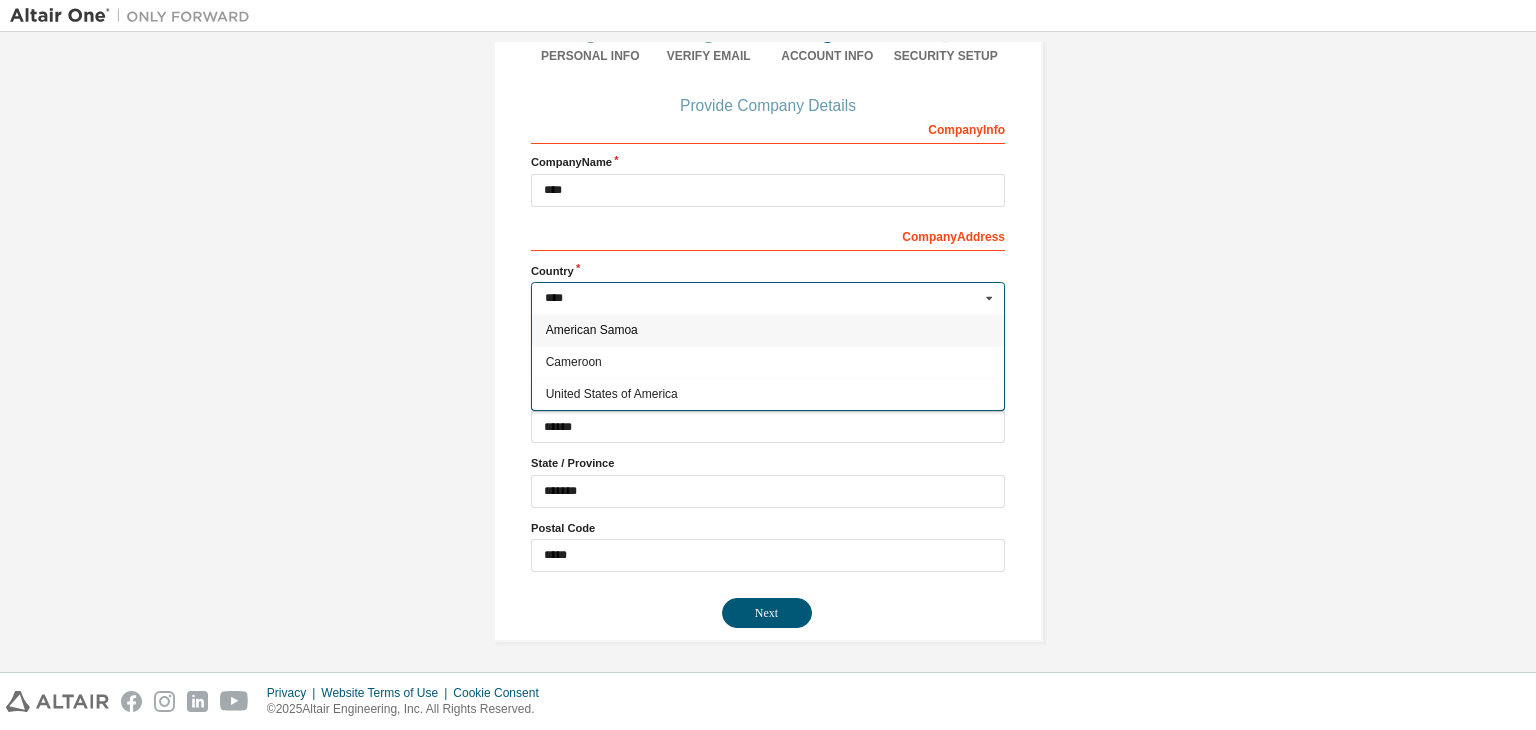 click on "United States of America" at bounding box center (768, 394) 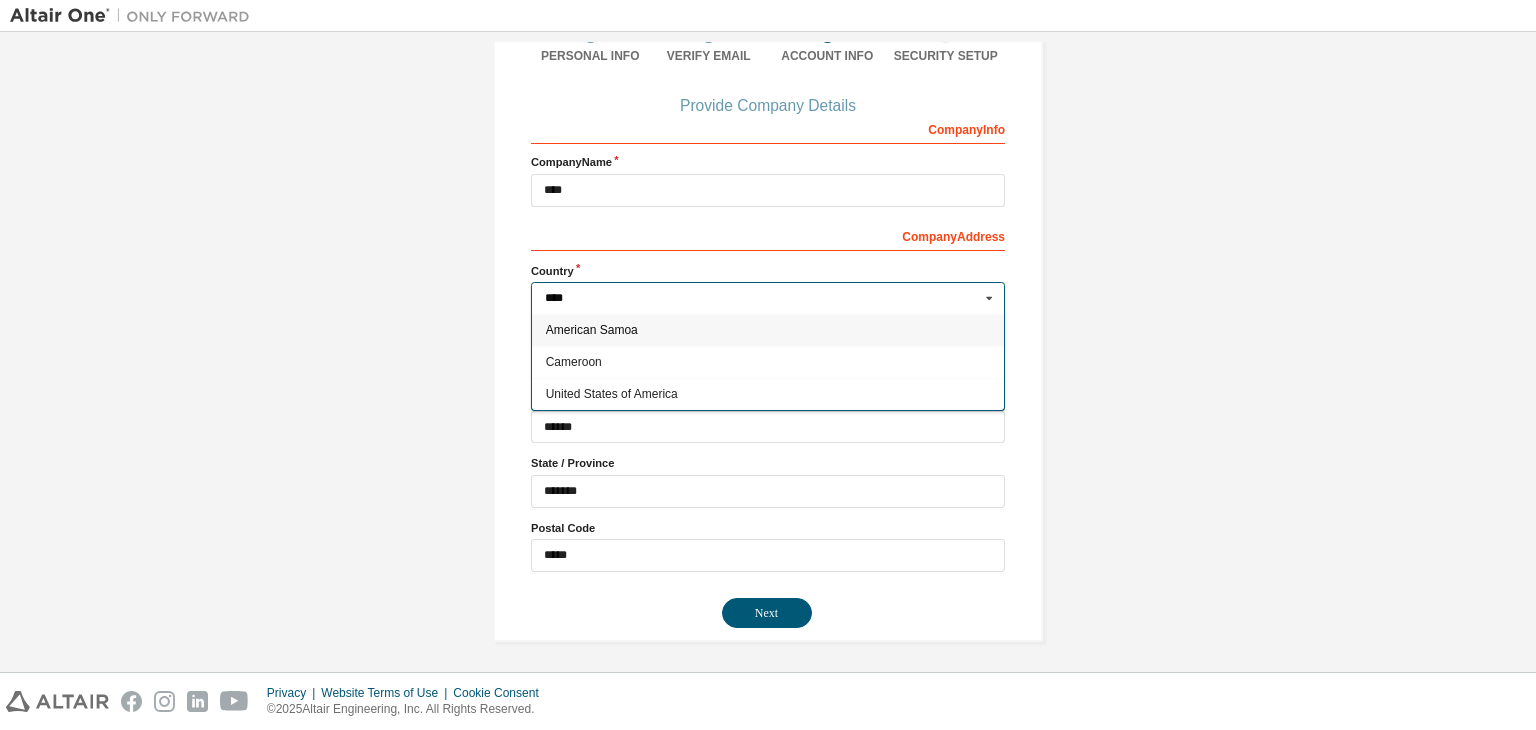 type on "***" 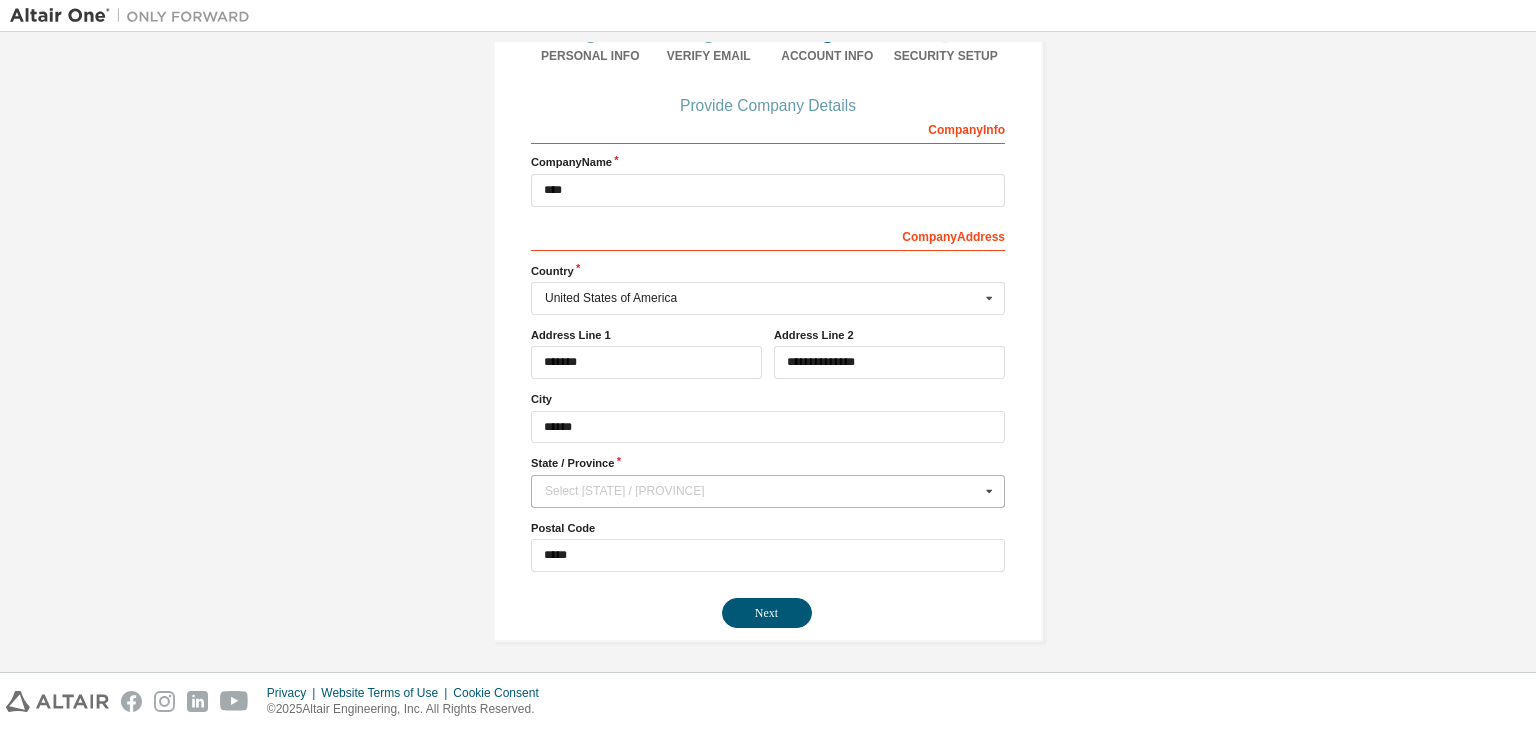 click on "Select [STATE] / [PROVINCE]" at bounding box center (762, 491) 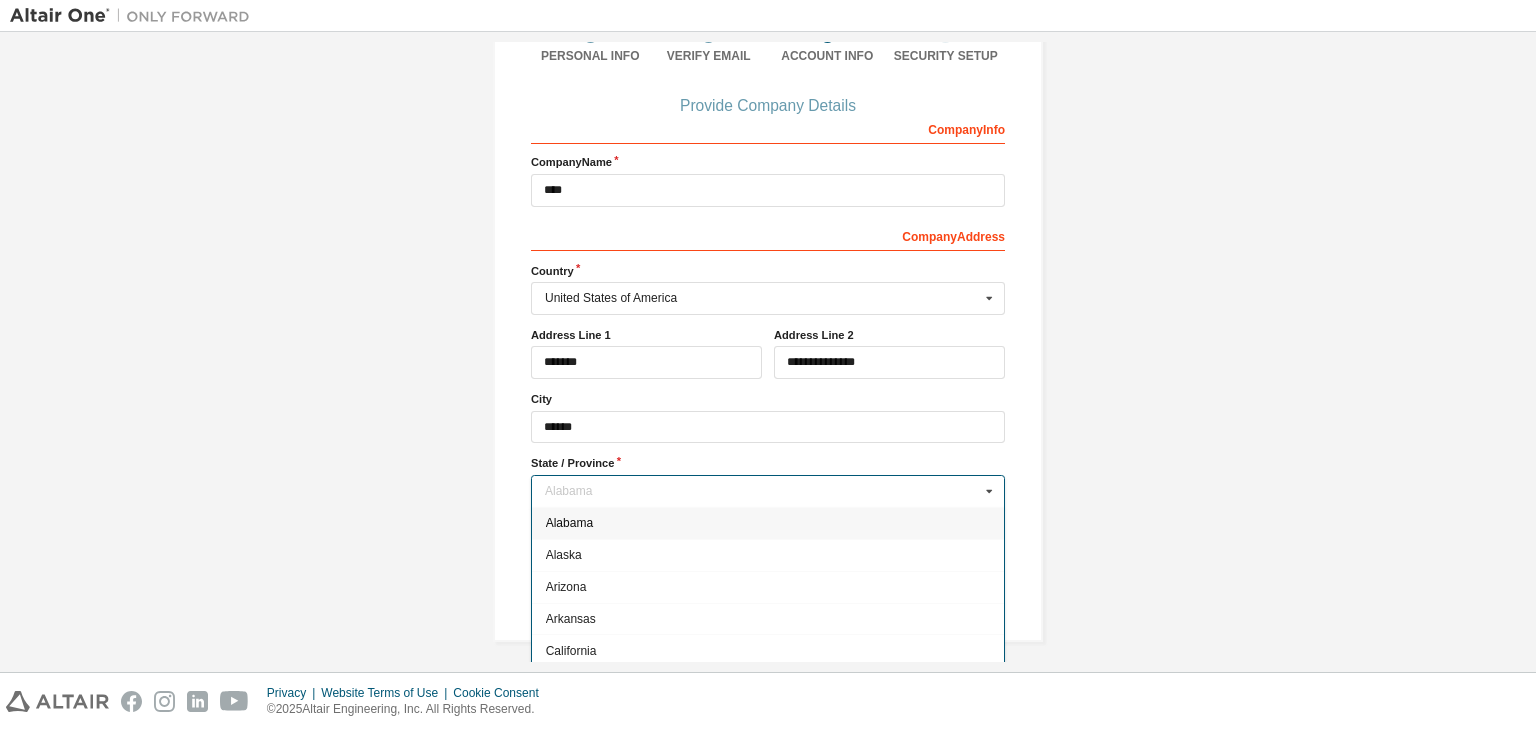 click on "Alabama" at bounding box center [768, 523] 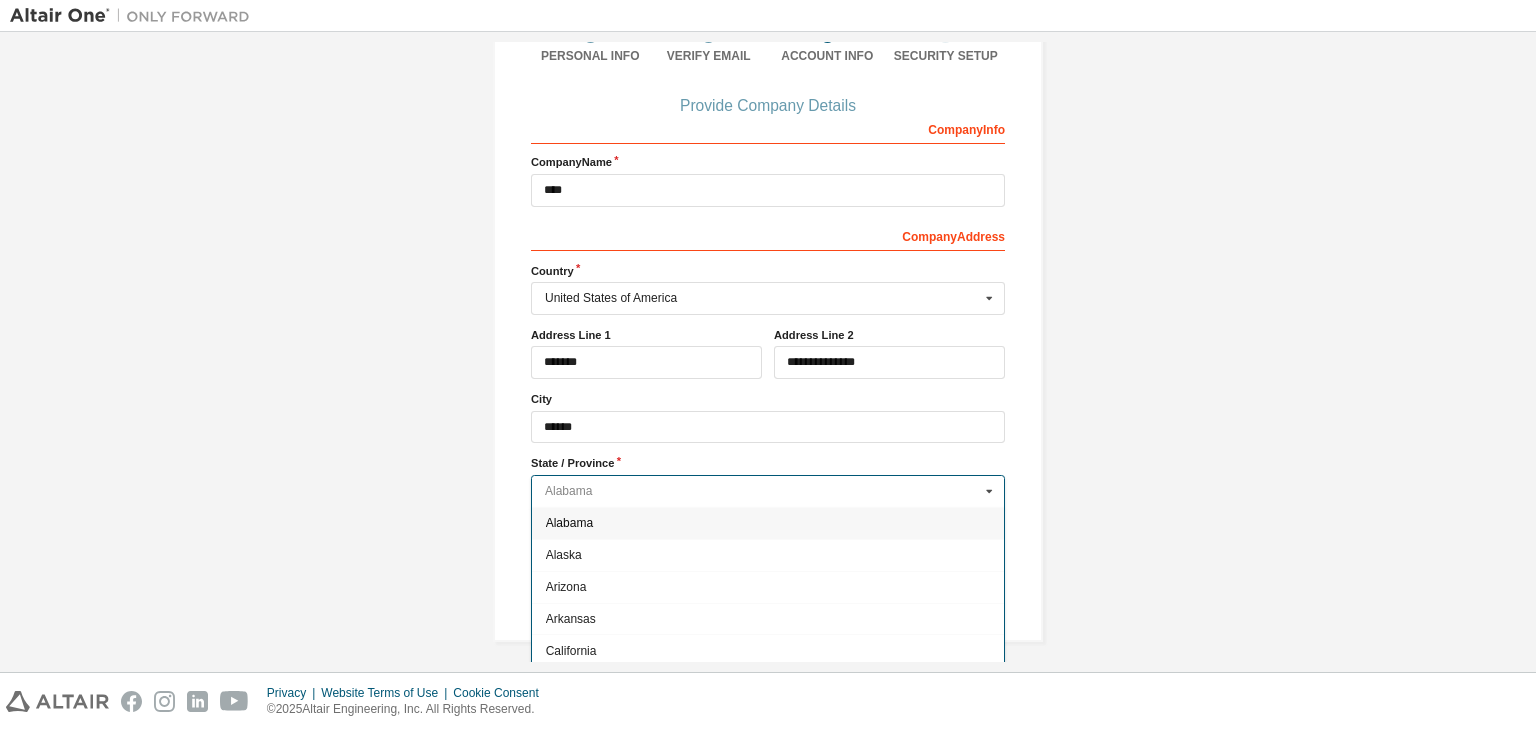 type on "**" 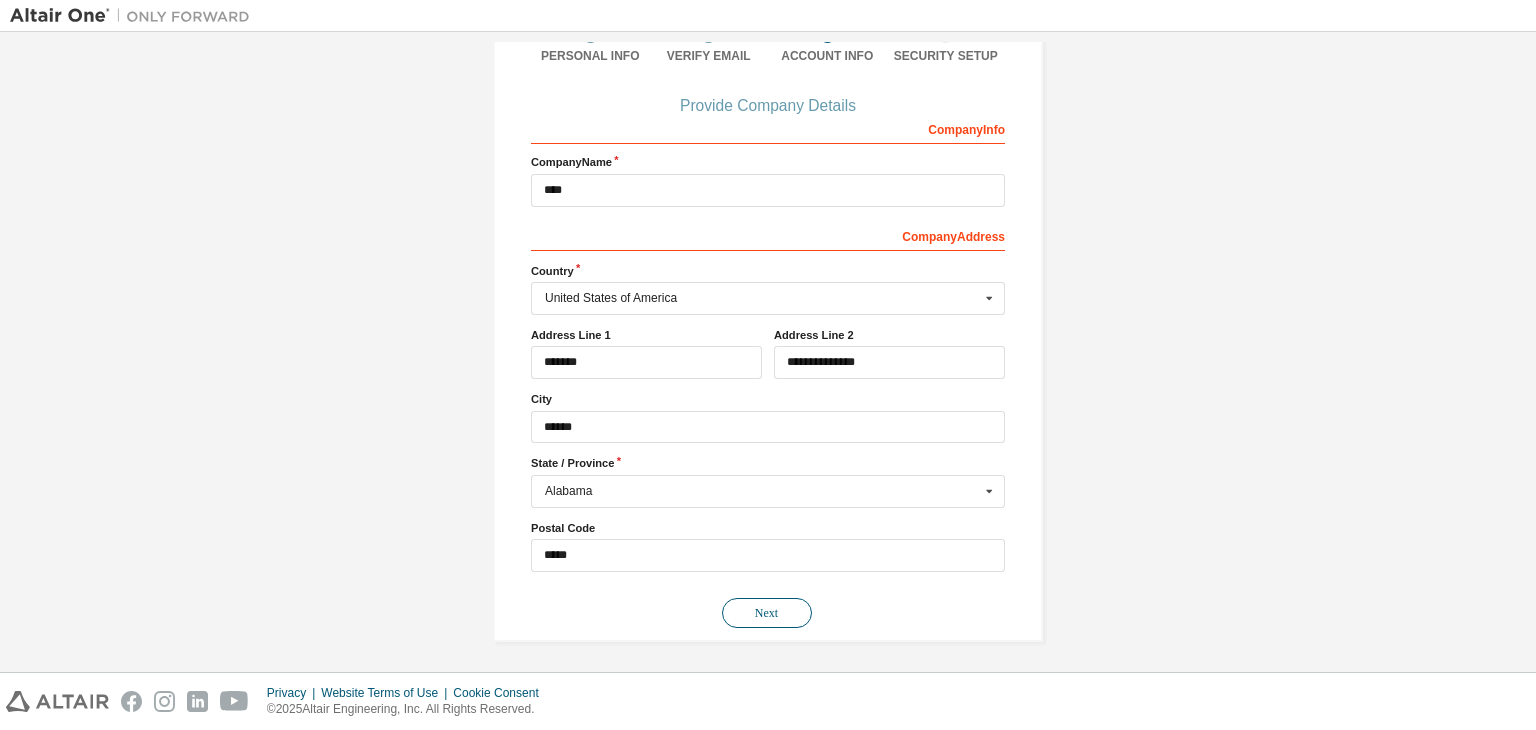 click on "Next" at bounding box center (767, 613) 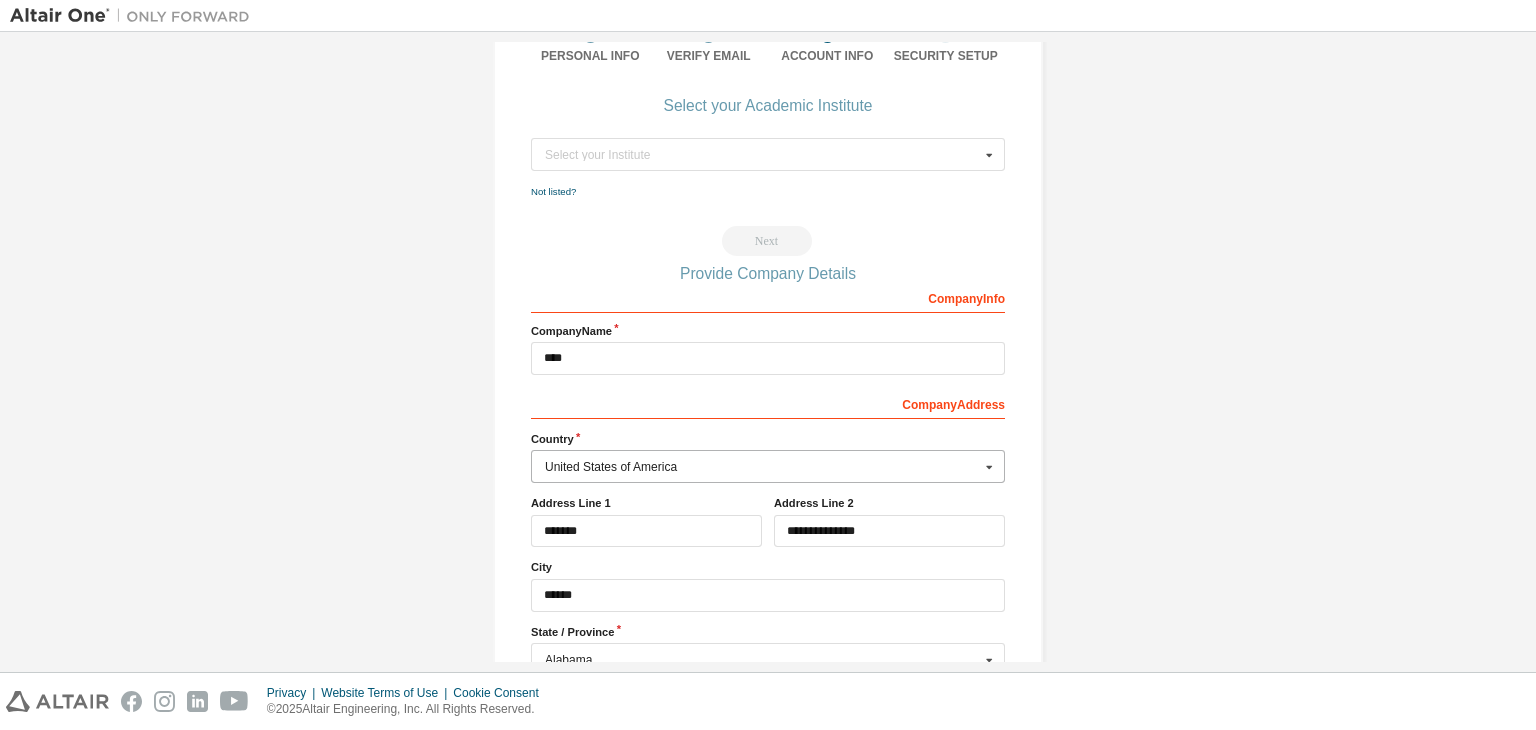 scroll, scrollTop: 0, scrollLeft: 0, axis: both 